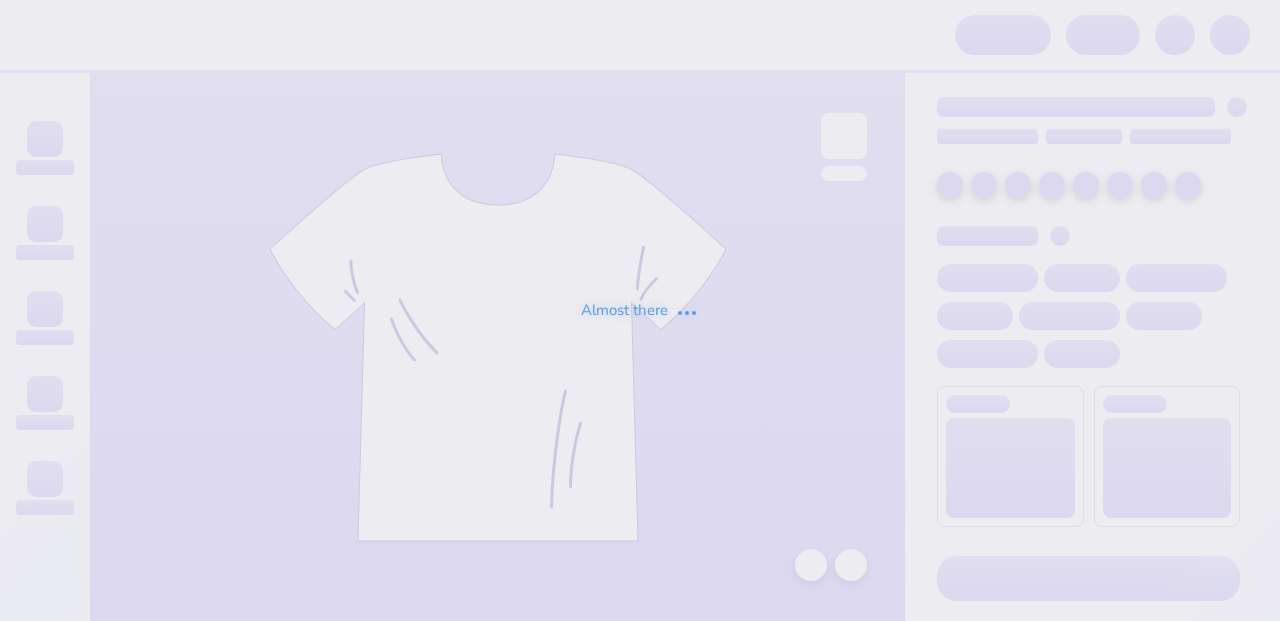 scroll, scrollTop: 0, scrollLeft: 0, axis: both 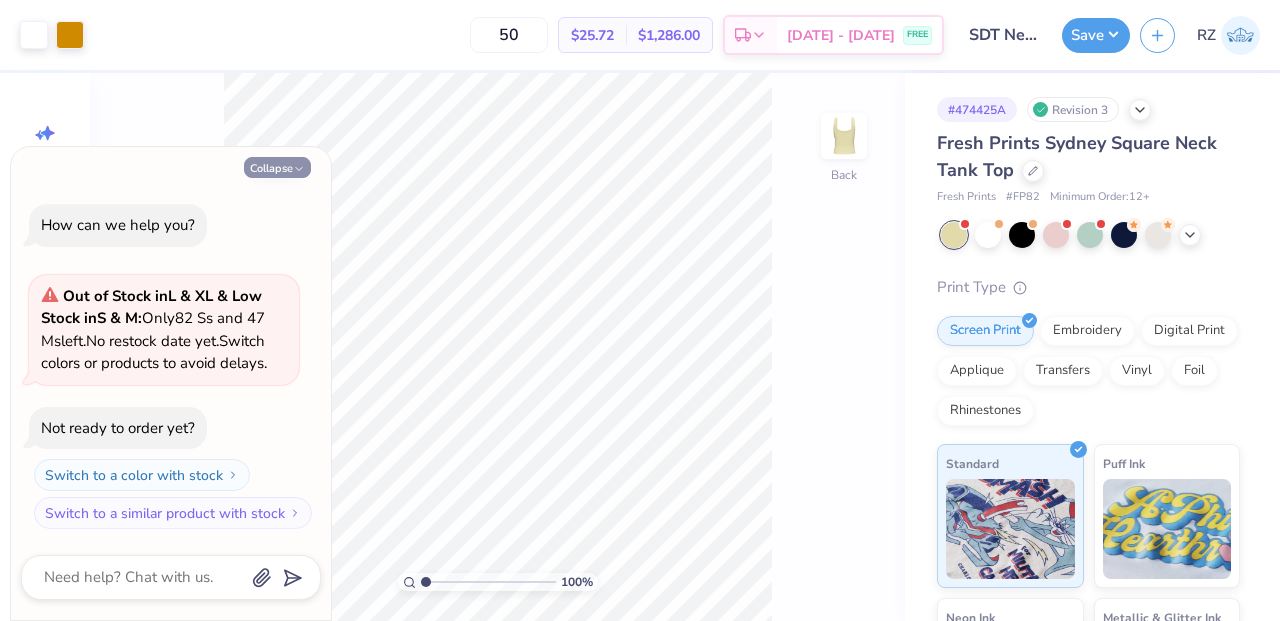 click on "Collapse" at bounding box center [277, 167] 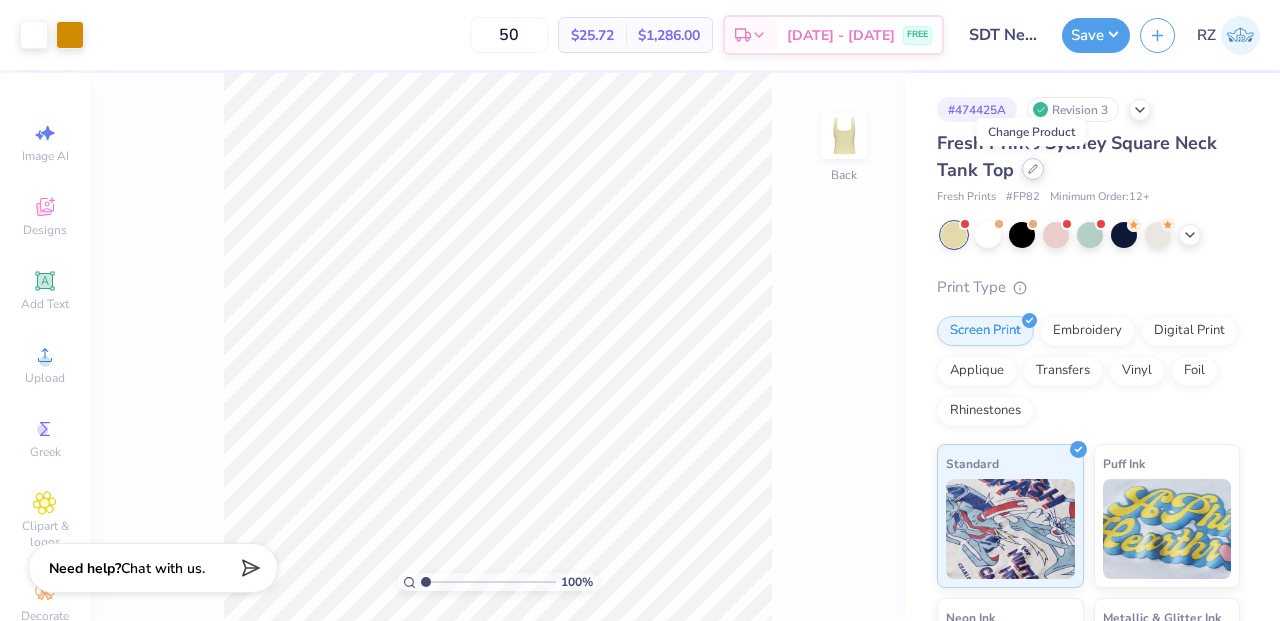 click 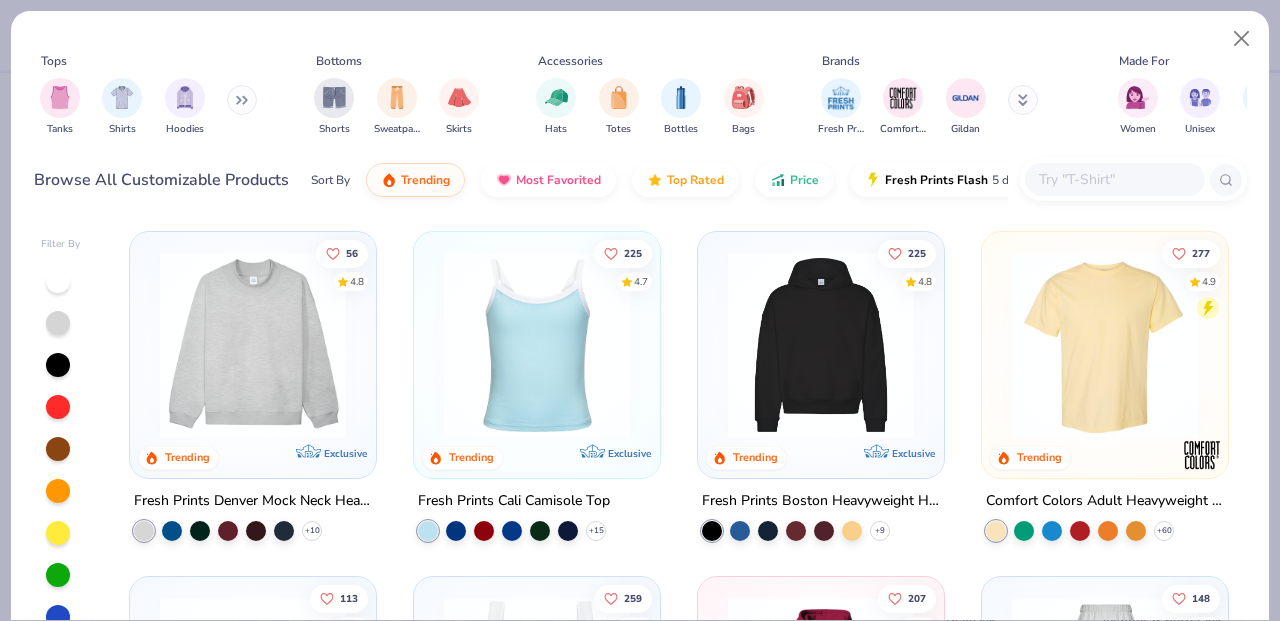 click at bounding box center (537, 345) 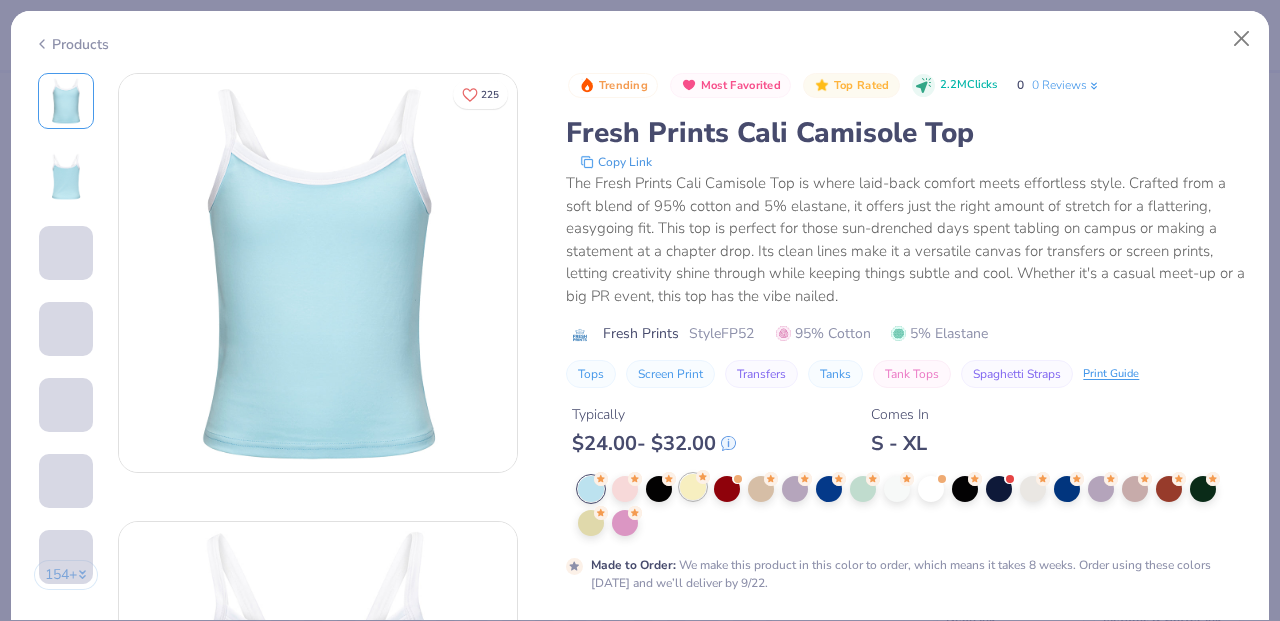 click at bounding box center (693, 487) 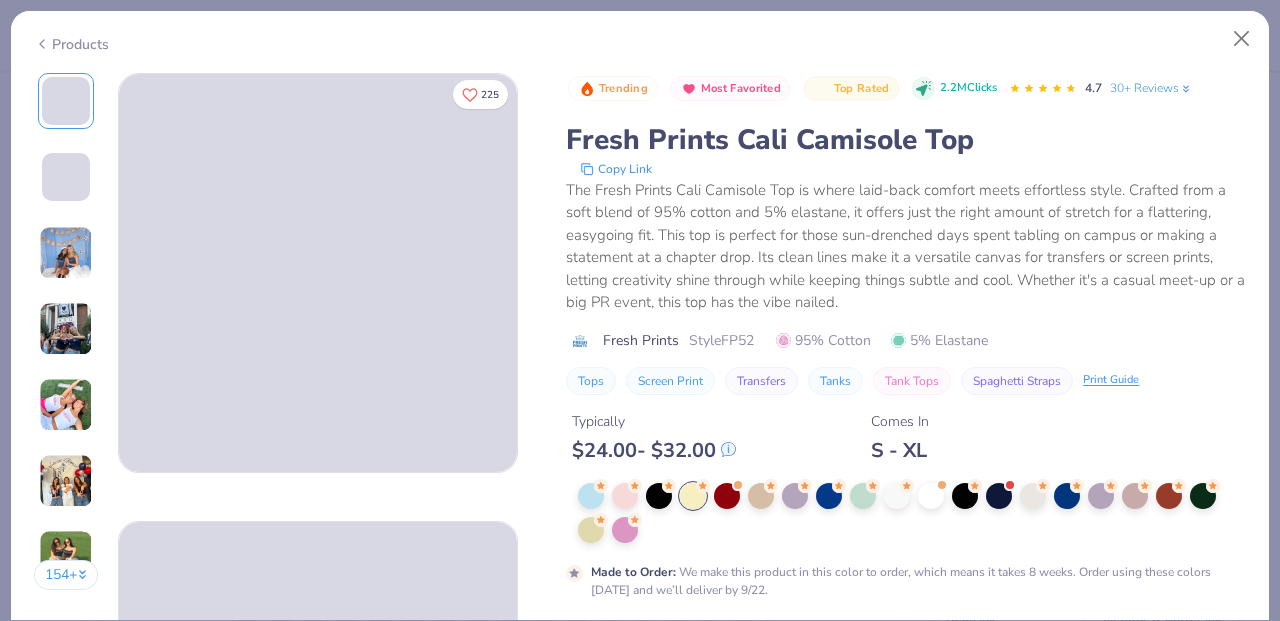 click on "Made to Order :   We make this product in this color to order, which means it takes 8 weeks. Order using these colors [DATE] and we’ll deliver by 9/22." at bounding box center (918, 581) 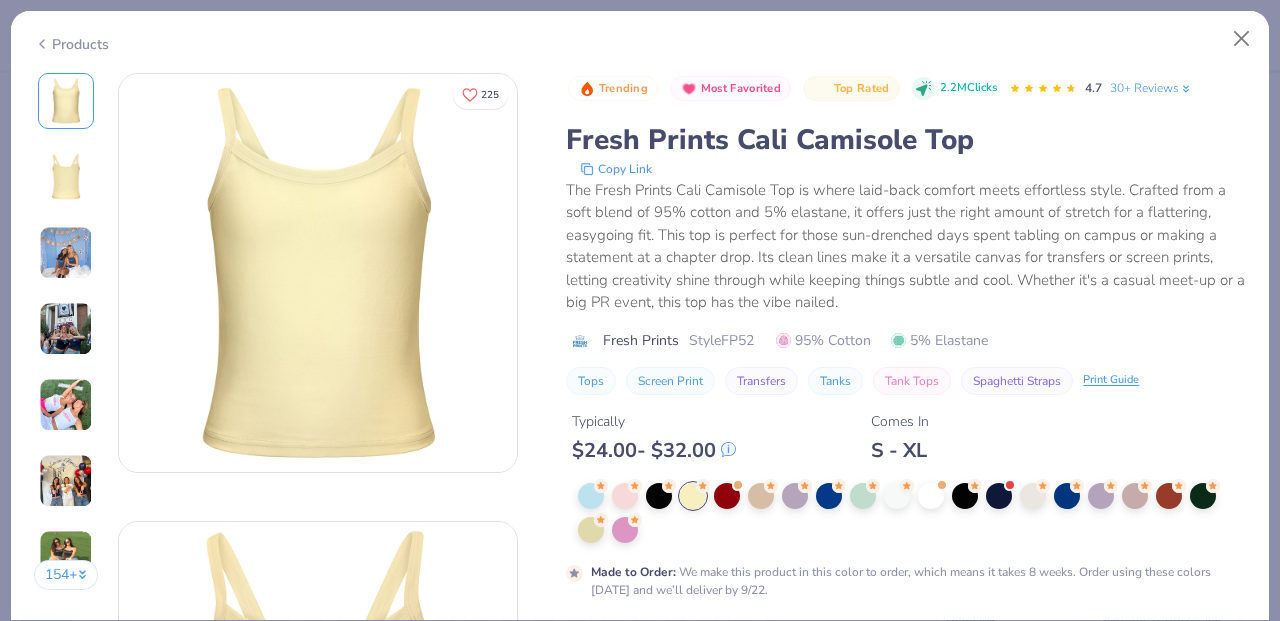 drag, startPoint x: 154, startPoint y: 41, endPoint x: 862, endPoint y: 640, distance: 927.3969 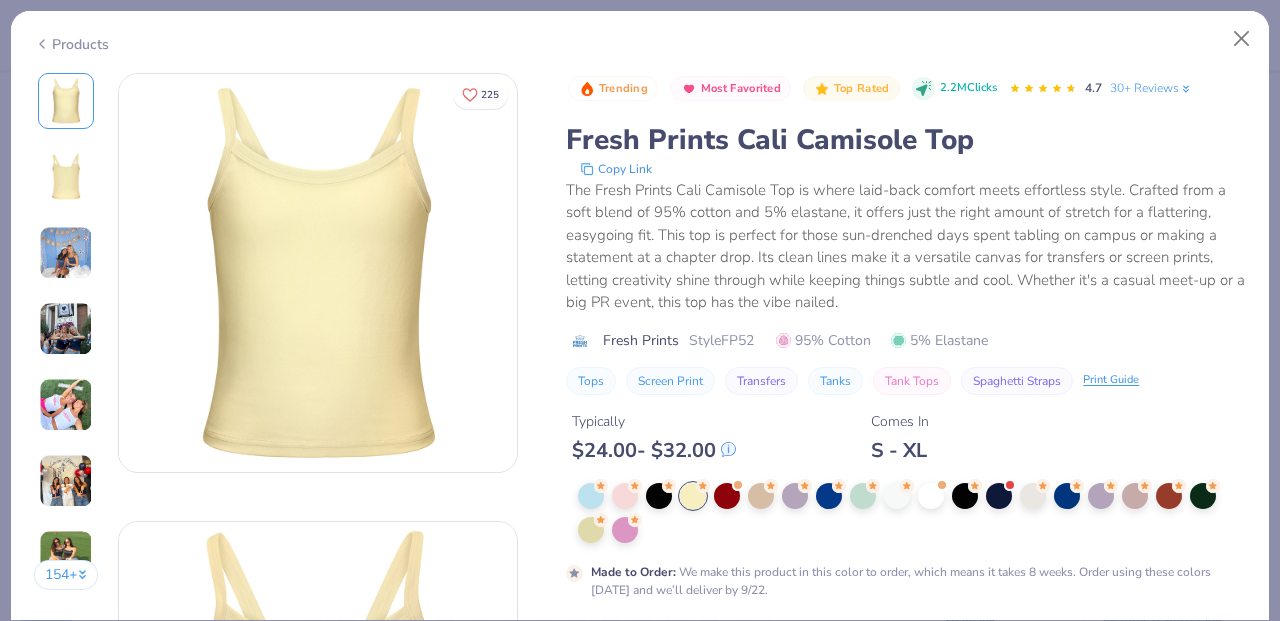 click on "Art colors 50 $25.72 Per Item $1,286.00 Total Est.  Delivery [DATE] - [DATE] FREE Design Title SDT New Mem Bid Day Save RZ Image AI Designs Add Text Upload Greek Clipart & logos Decorate 100  % Back # 474425A Revision 3 Fresh Prints Sydney Square Neck Tank Top Fresh Prints # FP82 Minimum Order:  12 +   Print Type Screen Print Embroidery Digital Print Applique Transfers Vinyl Foil Rhinestones Standard Puff Ink Neon Ink Metallic & Glitter Ink Glow in the Dark Ink Water based Ink Need help?  Chat with us.
x
Tops Tanks Shirts Hoodies Bottoms Shorts Sweatpants Skirts Accessories Hats Totes Bottles Bags Brands Fresh Prints Comfort Colors Gildan Made For Women Unisex Men Fits Cropped Slim Regular Oversized Styles Classic Sportswear Athleisure Minimums [PHONE_NUMBER] 24-35 Print Types Guide Embroidery Screen Print Patches Browse All Customizable Products Sort By Trending Most Favorited Top Rated Price Fresh Prints Flash 5 day delivery Filter By 56 4.8 Trending +10 225" at bounding box center (640, 310) 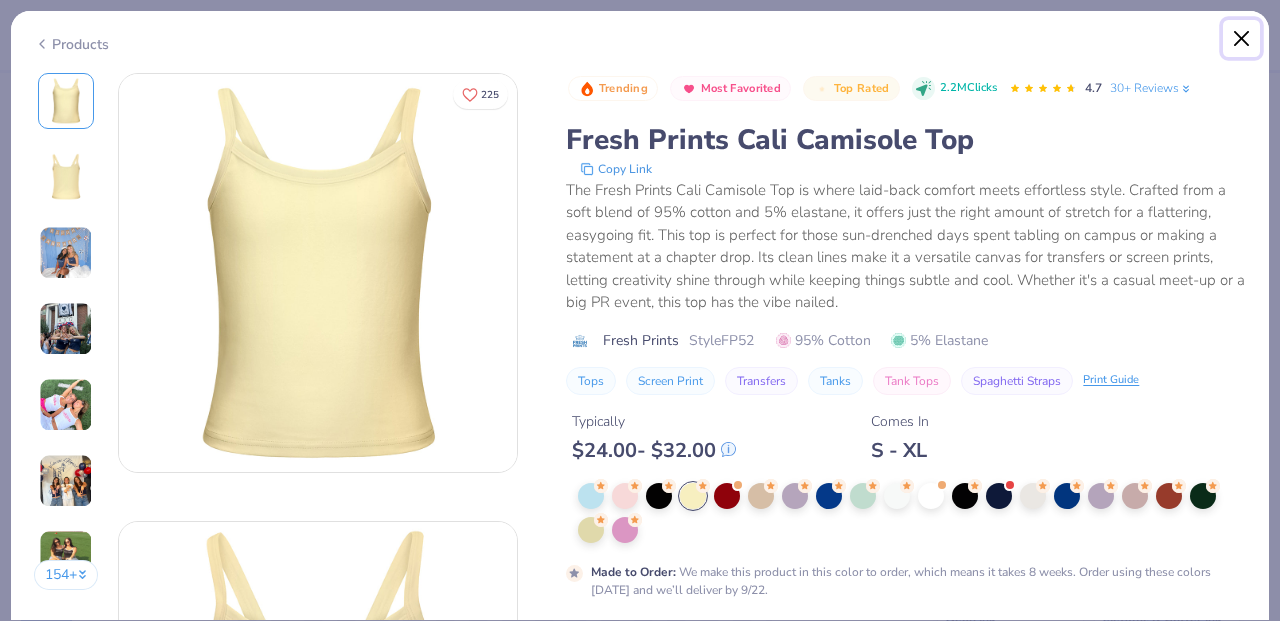 click at bounding box center [1242, 39] 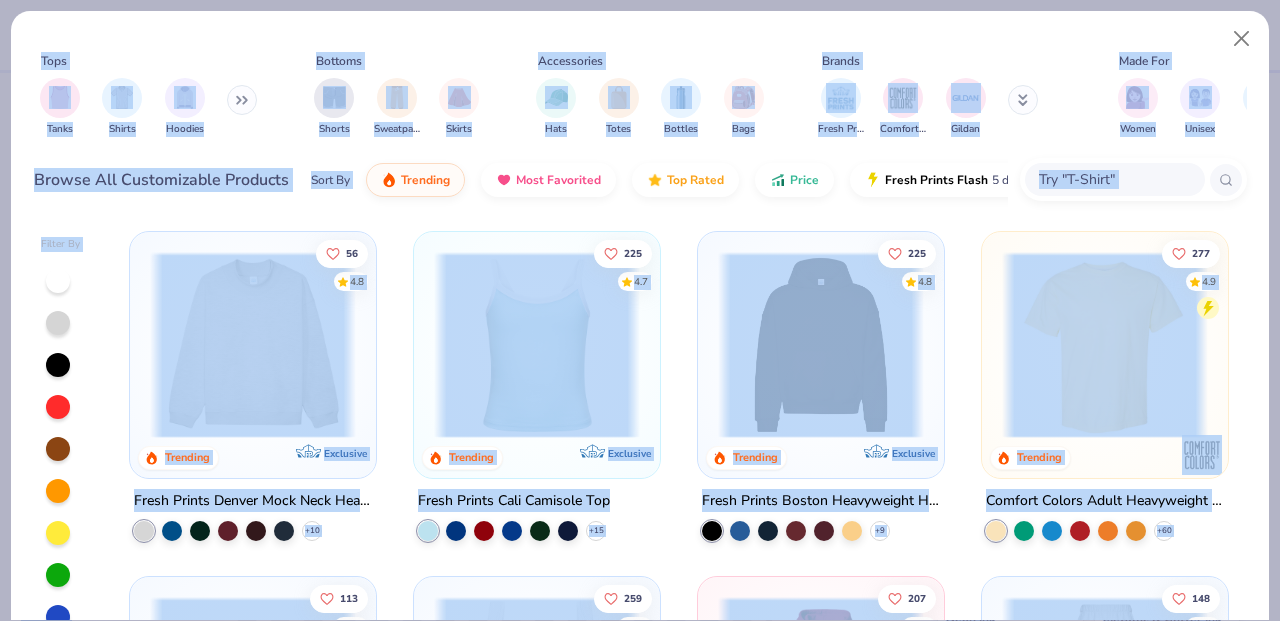 click on "Filter By 56 4.8 Trending Exclusive Fresh Prints Denver Mock Neck Heavyweight Sweatshirt +10 225 4.7 Trending Exclusive Fresh Prints Cali Camisole Top +15 225 4.8 Trending Exclusive Fresh Prints Boston Heavyweight Hoodie +9 277 4.9 Trending Comfort Colors Adult Heavyweight T-Shirt +60 113 4.9 Trending Bella Canvas [DEMOGRAPHIC_DATA]' Micro Ribbed Scoop Tank 259 4.8 Trending Exclusive Fresh Prints Sydney Square Neck Tank Top +14 207 4.8 Trending Gildan Adult Heavy Blend 8 Oz. 50/50 Hooded Sweatshirt +37 148 4.7 Trending Exclusive Fresh Prints San Diego Open Heavyweight Sweatpants +10 77 4.8 Trending Exclusive Fresh Prints Miami Heavyweight Shorts +10 103 4.8 Trending Gildan Adult Heavy Cotton T-Shirt +44 155 4.8 Trending Exclusive Fresh Prints Madison Shorts +12 4.7 Trending [PERSON_NAME] + Canvas [DEMOGRAPHIC_DATA]' Micro Ribbed Baby Tee" at bounding box center (640, 418) 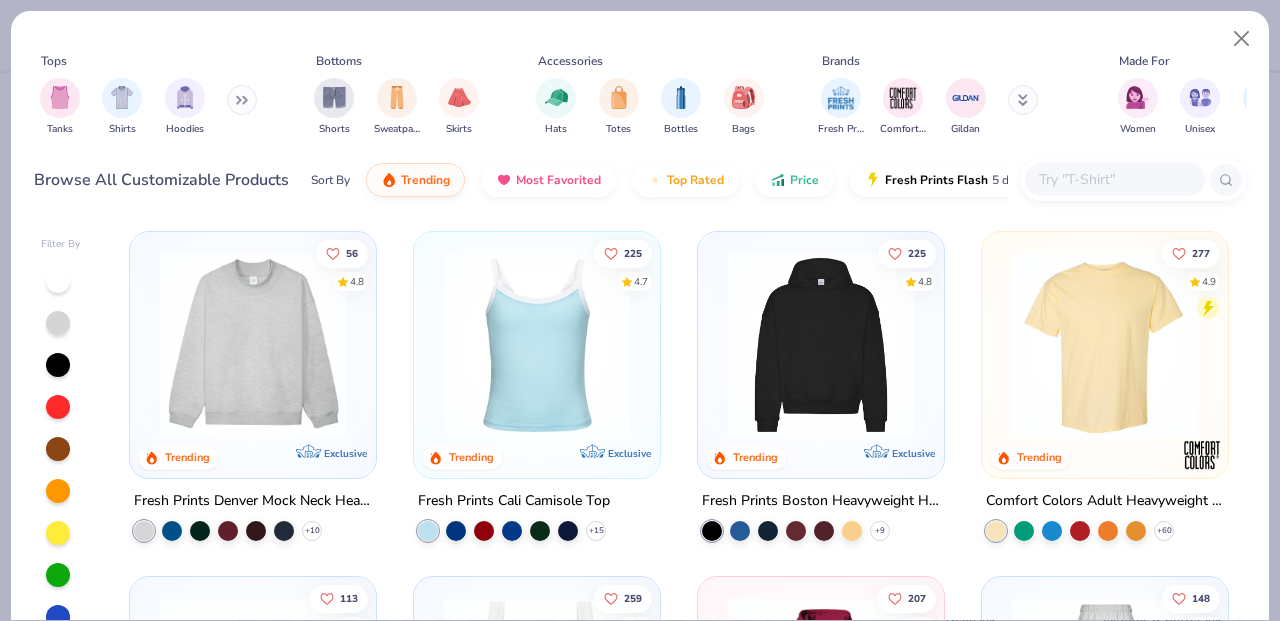 click at bounding box center [537, 345] 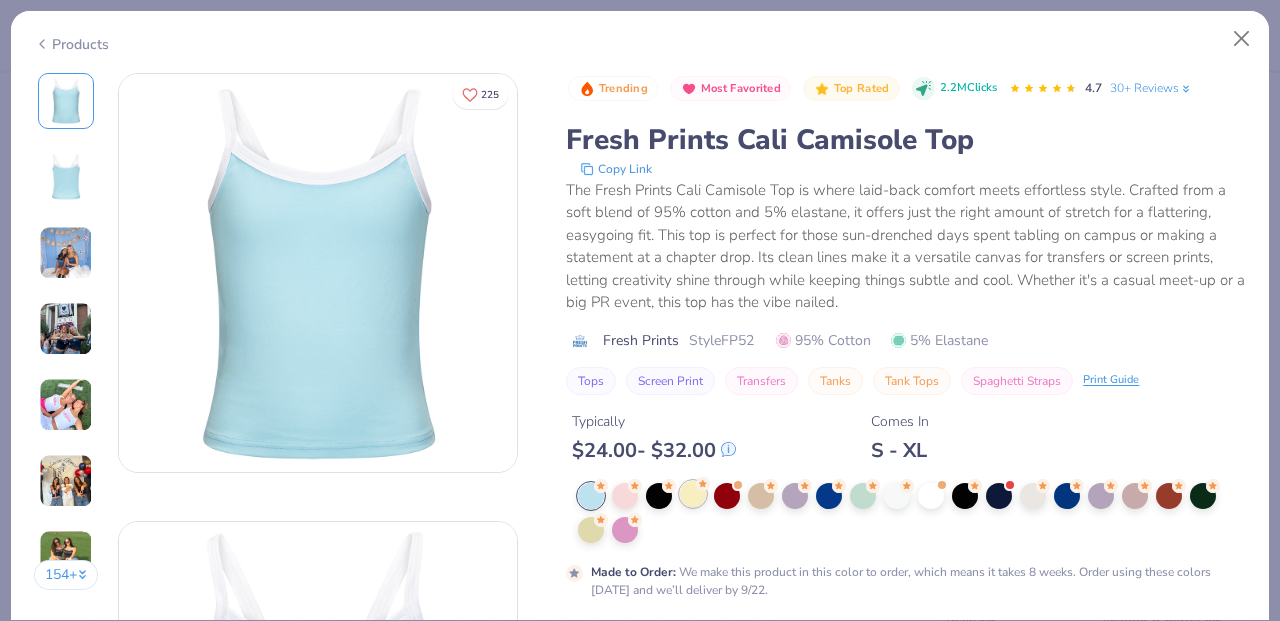 click at bounding box center [693, 494] 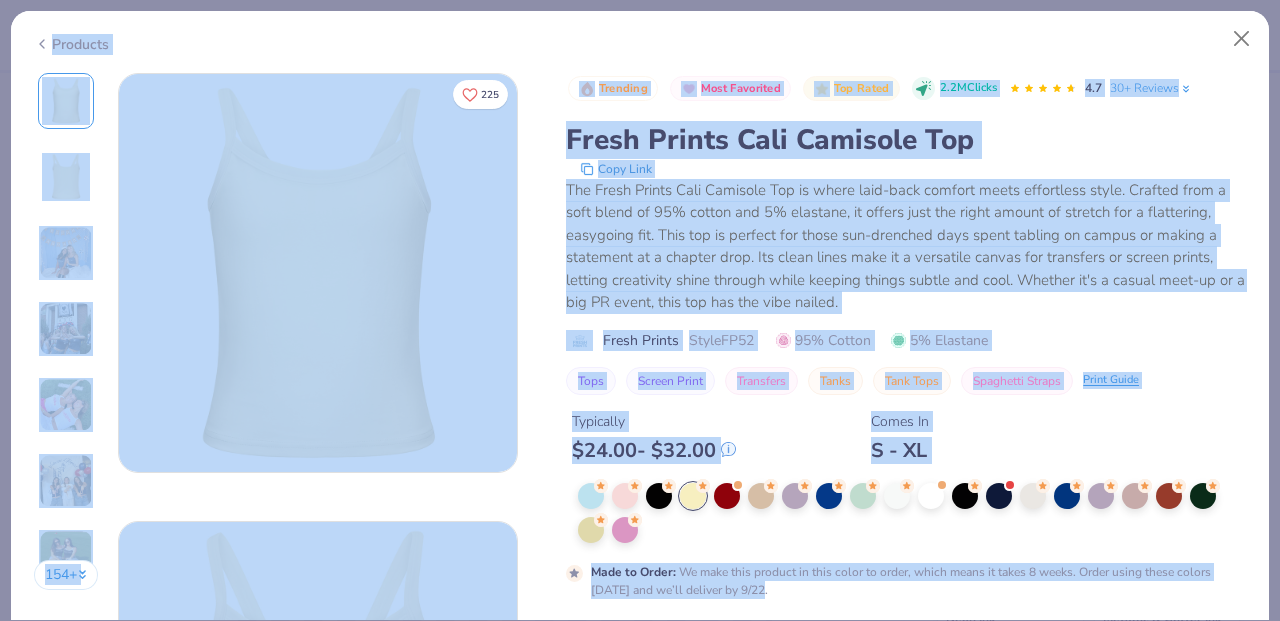 drag, startPoint x: 190, startPoint y: 40, endPoint x: 1020, endPoint y: 592, distance: 996.7969 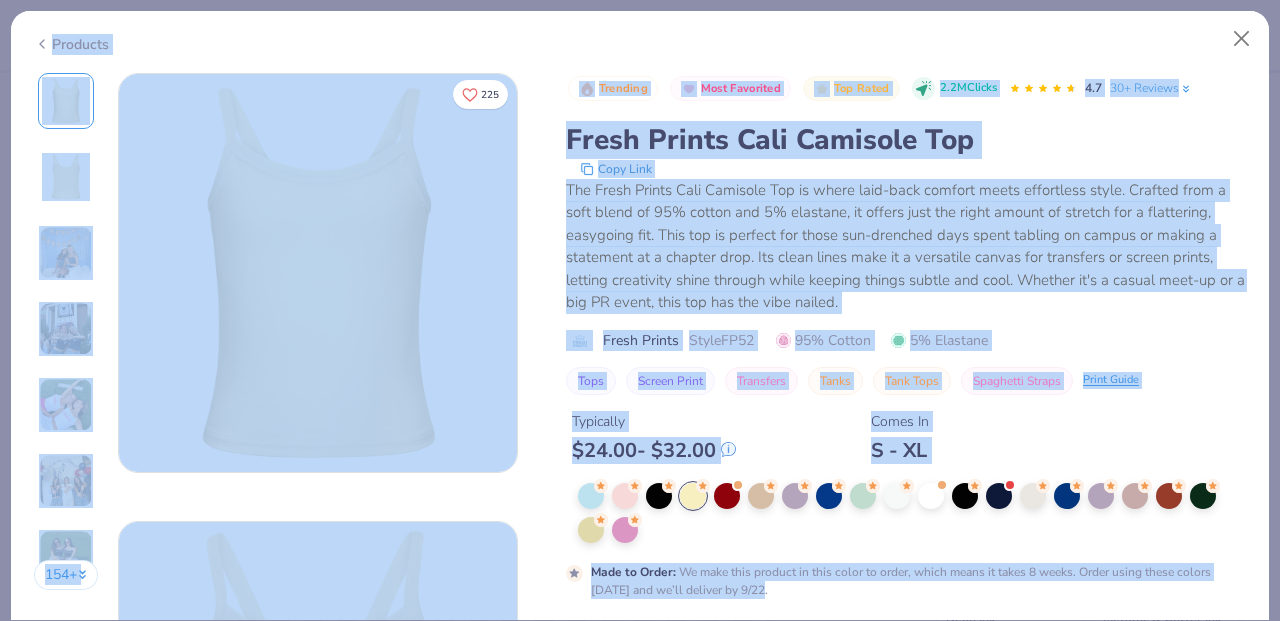 click on "Products 154 + 225 DB Delta Gamma, [US_STATE][GEOGRAPHIC_DATA] Bloomington IP Imogen Parenti Alpha Chi Omega, [GEOGRAPHIC_DATA][US_STATE] Zeta, [GEOGRAPHIC_DATA][US_STATE] DB Delta Gamma, [US_STATE][GEOGRAPHIC_DATA] Bloomington GU Gamma Phi Beta, [GEOGRAPHIC_DATA] Trending Most Favorited Top Rated 2.2M  Clicks 4.7 30+ Reviews Fresh Prints Cali Camisole Top Copy Link The Fresh Prints Cali Camisole Top is where laid-back comfort meets effortless style. Crafted from a soft blend of 95% cotton and 5% elastane, it offers just the right amount of stretch for a flattering, easygoing fit. This top is perfect for those sun-drenched days spent tabling on campus or making a statement at a chapter drop. Its clean lines make it a versatile canvas for transfers or screen prints, letting creativity shine through while keeping things subtle and cool. Whether it's a casual meet-up or a big PR event, this top has the vibe nailed. Fresh Prints Style  FP52   95% Cotton   5% Elastane Tops Screen Print Transfers Tanks Tank Tops   $" at bounding box center (640, 315) 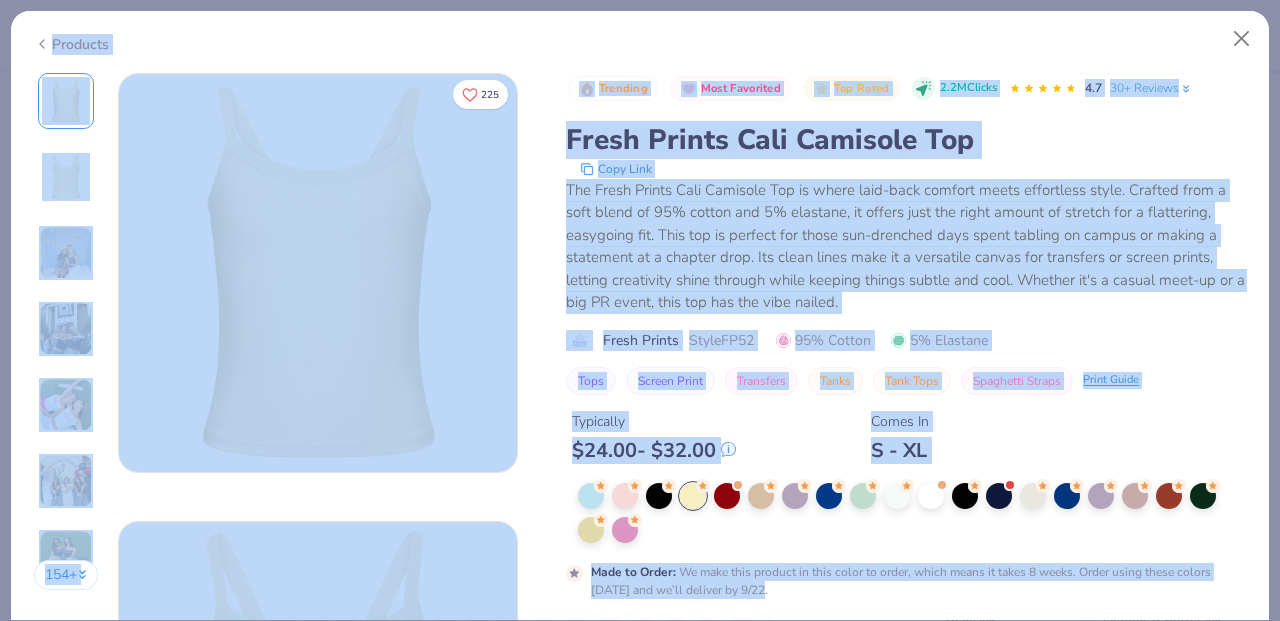 click on "Made to Order :   We make this product in this color to order, which means it takes 8 weeks. Order using these colors [DATE] and we’ll deliver by 9/22." at bounding box center [906, 541] 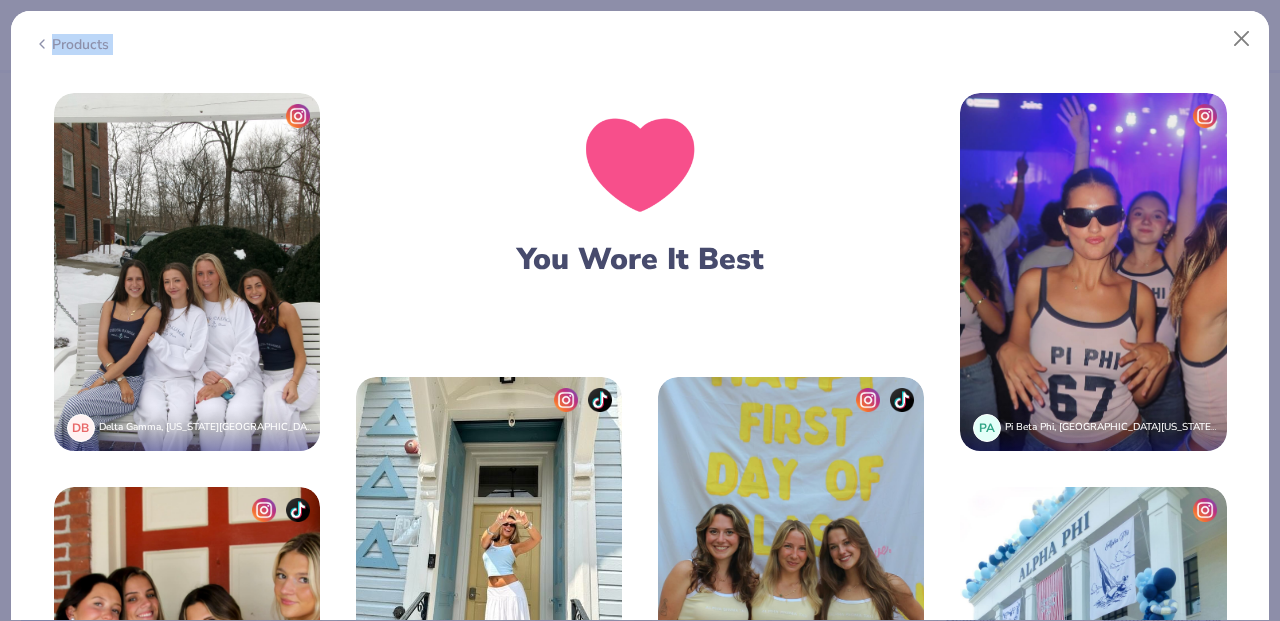 drag, startPoint x: 553, startPoint y: 108, endPoint x: 797, endPoint y: 421, distance: 396.869 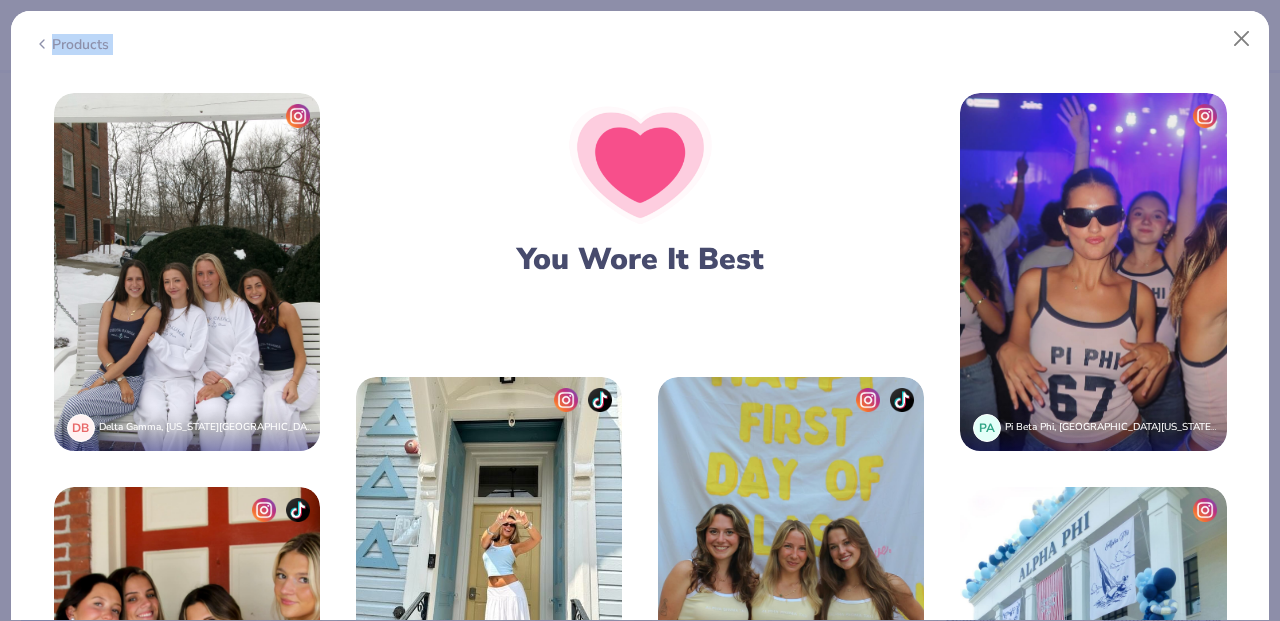 click on "154 + 225 DB Delta Gamma, [US_STATE][GEOGRAPHIC_DATA] Bloomington IP Imogen Parenti Alpha Chi Omega, [GEOGRAPHIC_DATA][US_STATE] Zeta, [GEOGRAPHIC_DATA][US_STATE] DB Delta Gamma, [US_STATE][GEOGRAPHIC_DATA] Bloomington GU Gamma Phi Beta, [GEOGRAPHIC_DATA] Trending Most Favorited Top Rated 2.2M  Clicks 4.7 30+ Reviews Fresh Prints Cali Camisole Top Copy Link The Fresh Prints Cali Camisole Top is where laid-back comfort meets effortless style. Crafted from a soft blend of 95% cotton and 5% elastane, it offers just the right amount of stretch for a flattering, easygoing fit. This top is perfect for those sun-drenched days spent tabling on campus or making a statement at a chapter drop. Its clean lines make it a versatile canvas for transfers or screen prints, letting creativity shine through while keeping things subtle and cool. Whether it's a casual meet-up or a big PR event, this top has the vibe nailed. Fresh Prints Style  FP52   95% Cotton   5% Elastane Tops Screen Print Transfers Tanks Tank Tops Print Guide" at bounding box center (640, 347) 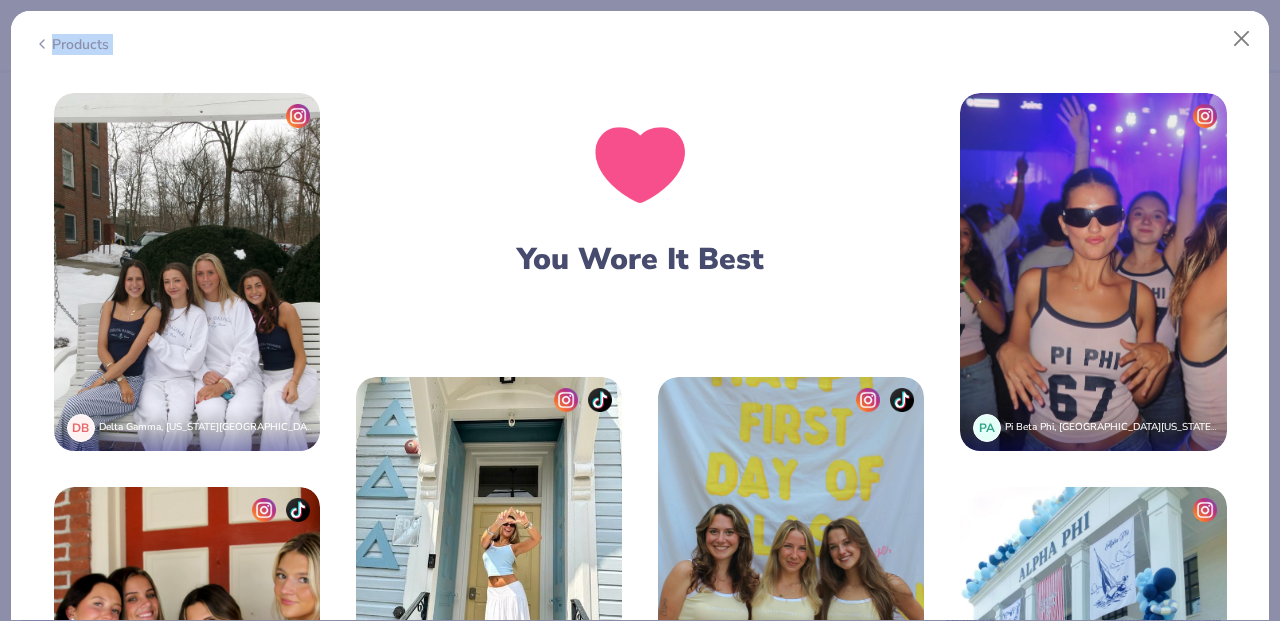 scroll, scrollTop: 3597, scrollLeft: 0, axis: vertical 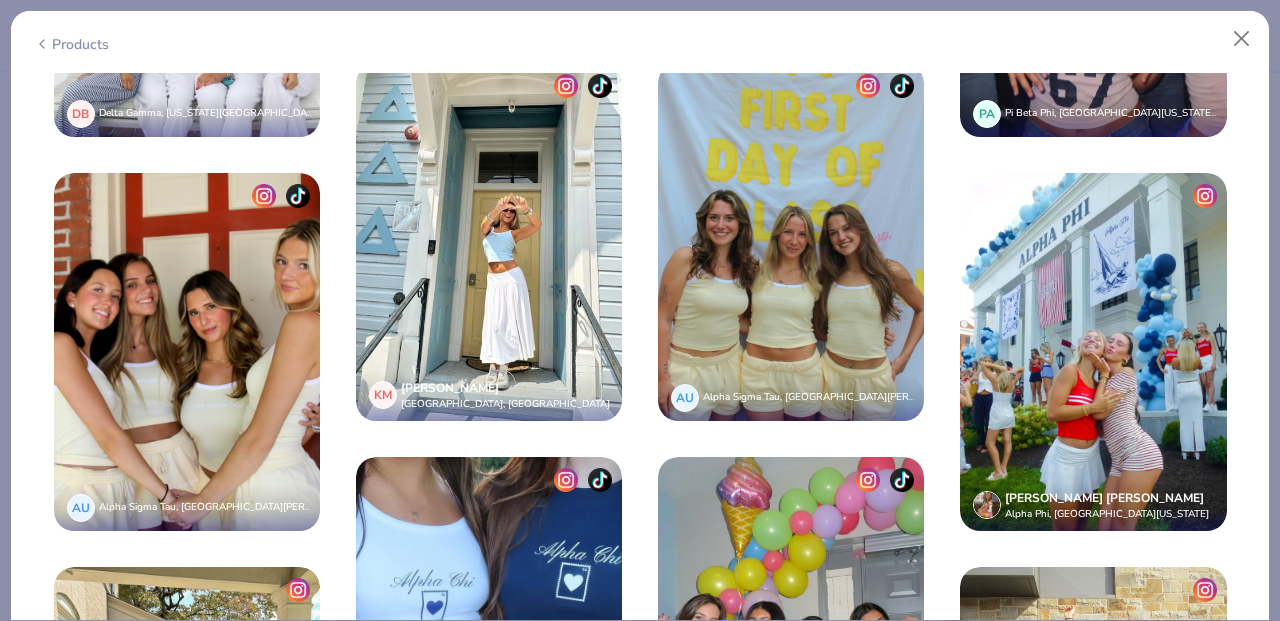drag, startPoint x: 1258, startPoint y: 367, endPoint x: 1211, endPoint y: 149, distance: 223.00897 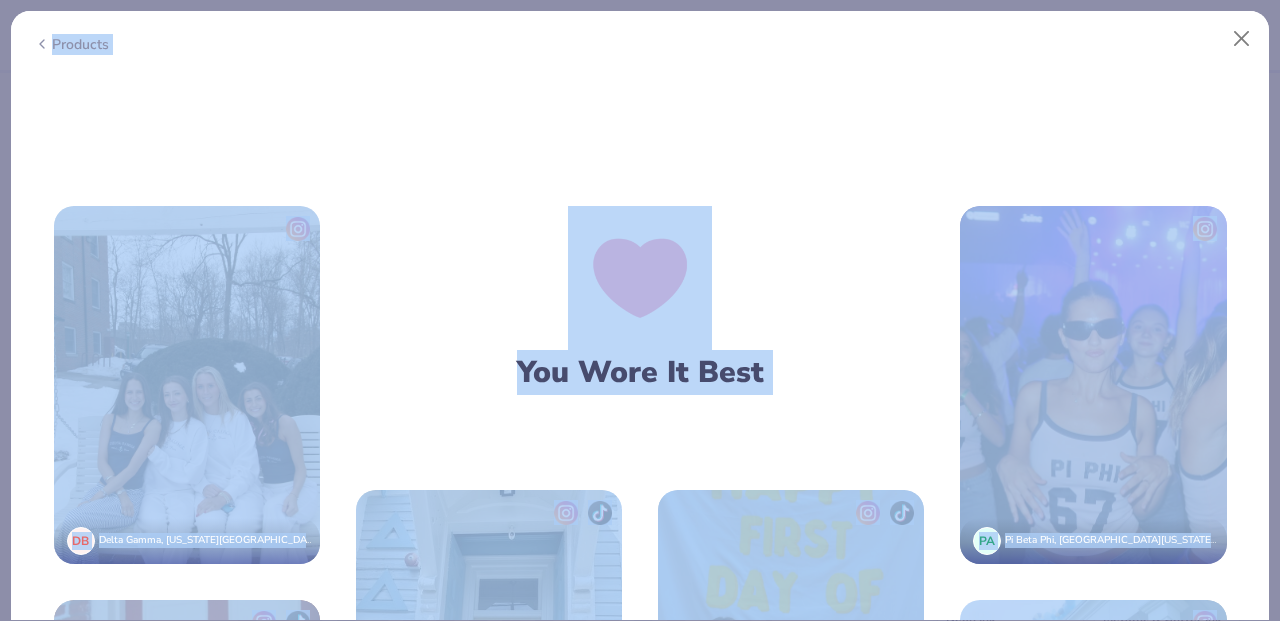 drag, startPoint x: 1253, startPoint y: 176, endPoint x: 1210, endPoint y: 37, distance: 145.49915 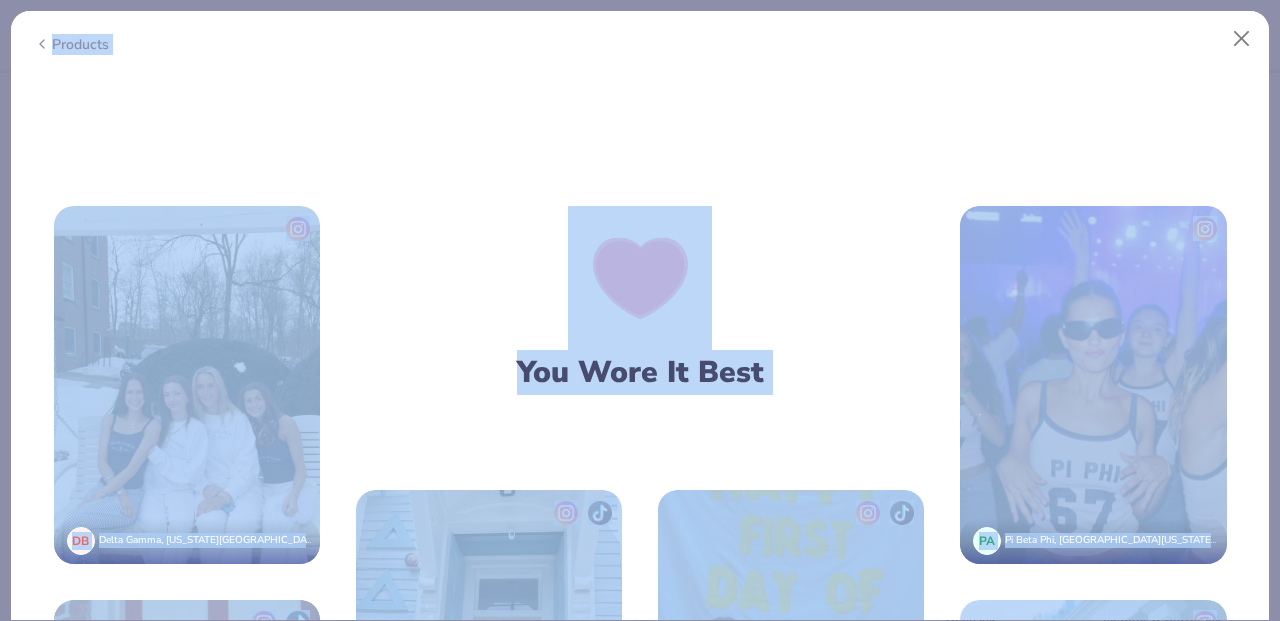 click on "Products 154 + 225 DB Delta Gamma, [US_STATE][GEOGRAPHIC_DATA] Bloomington IP Imogen Parenti Alpha Chi Omega, [GEOGRAPHIC_DATA][US_STATE] Zeta, [GEOGRAPHIC_DATA][US_STATE] DB Delta Gamma, [US_STATE][GEOGRAPHIC_DATA] Bloomington GU Gamma Phi Beta, [GEOGRAPHIC_DATA] Trending Most Favorited Top Rated 2.2M  Clicks 4.7 30+ Reviews Fresh Prints Cali Camisole Top Copy Link The Fresh Prints Cali Camisole Top is where laid-back comfort meets effortless style. Crafted from a soft blend of 95% cotton and 5% elastane, it offers just the right amount of stretch for a flattering, easygoing fit. This top is perfect for those sun-drenched days spent tabling on campus or making a statement at a chapter drop. Its clean lines make it a versatile canvas for transfers or screen prints, letting creativity shine through while keeping things subtle and cool. Whether it's a casual meet-up or a big PR event, this top has the vibe nailed. Fresh Prints Style  FP52   95% Cotton   5% Elastane Tops Screen Print Transfers Tanks Tank Tops   $" at bounding box center [640, 315] 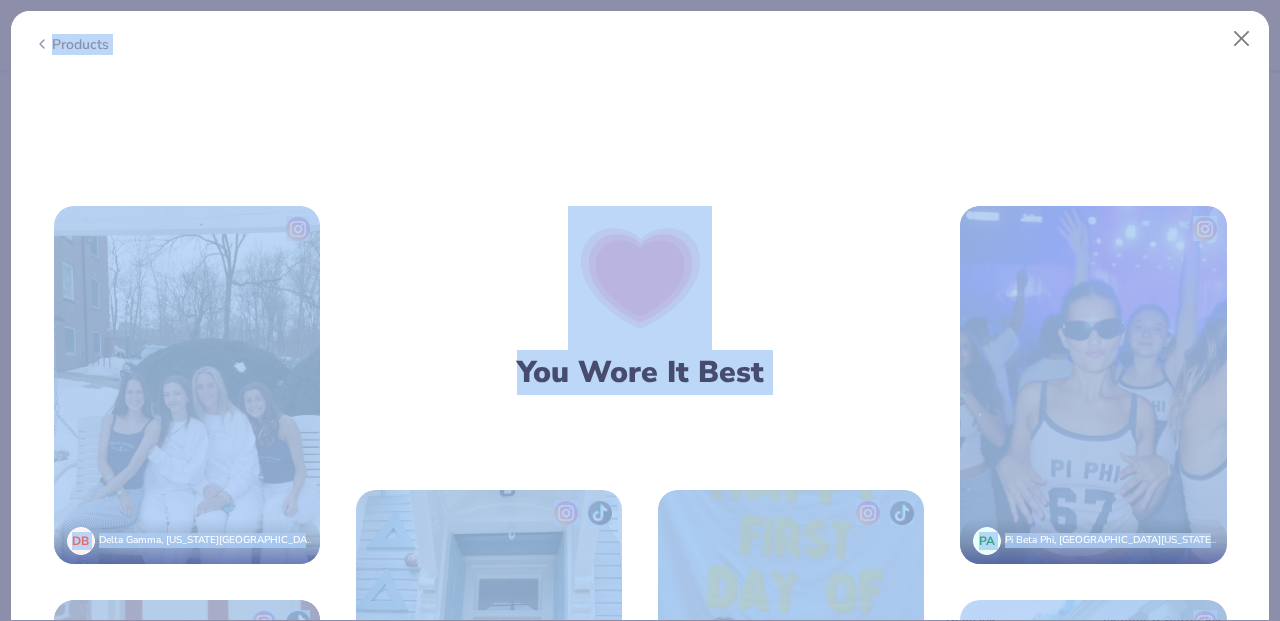 scroll, scrollTop: 3078, scrollLeft: 0, axis: vertical 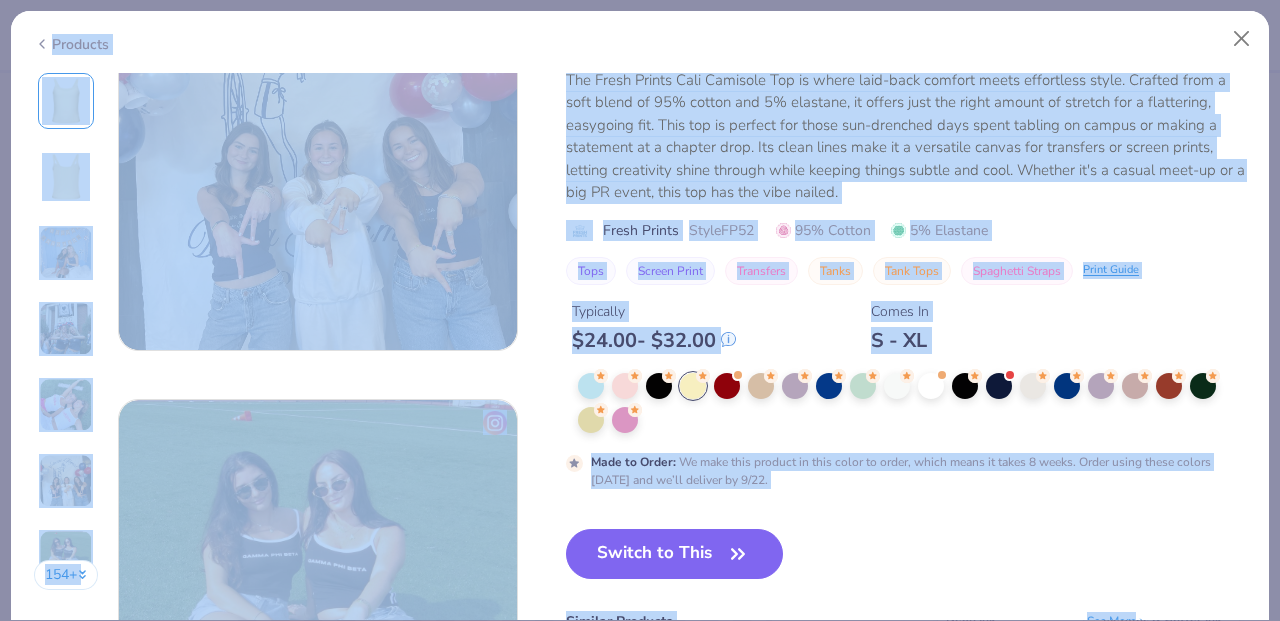 click on "Trending Most Favorited Top Rated 2.2M  Clicks 4.7 30+ Reviews Fresh Prints Cali Camisole Top Copy Link The Fresh Prints Cali Camisole Top is where laid-back comfort meets effortless style. Crafted from a soft blend of 95% cotton and 5% elastane, it offers just the right amount of stretch for a flattering, easygoing fit. This top is perfect for those sun-drenched days spent tabling on campus or making a statement at a chapter drop. Its clean lines make it a versatile canvas for transfers or screen prints, letting creativity shine through while keeping things subtle and cool. Whether it's a casual meet-up or a big PR event, this top has the vibe nailed. Fresh Prints Style  FP52   95% Cotton   5% Elastane Tops Screen Print Transfers Tanks Tank Tops Spaghetti Straps Print Guide Typically   $ 24.00  - $ 32.00   Comes In S - XL     Made to Order :   We make this product in this color to order, which means it takes 8 weeks. Order using these colors [DATE] and we’ll deliver by 9/22. Switch to This Similar Products" at bounding box center [906, 381] 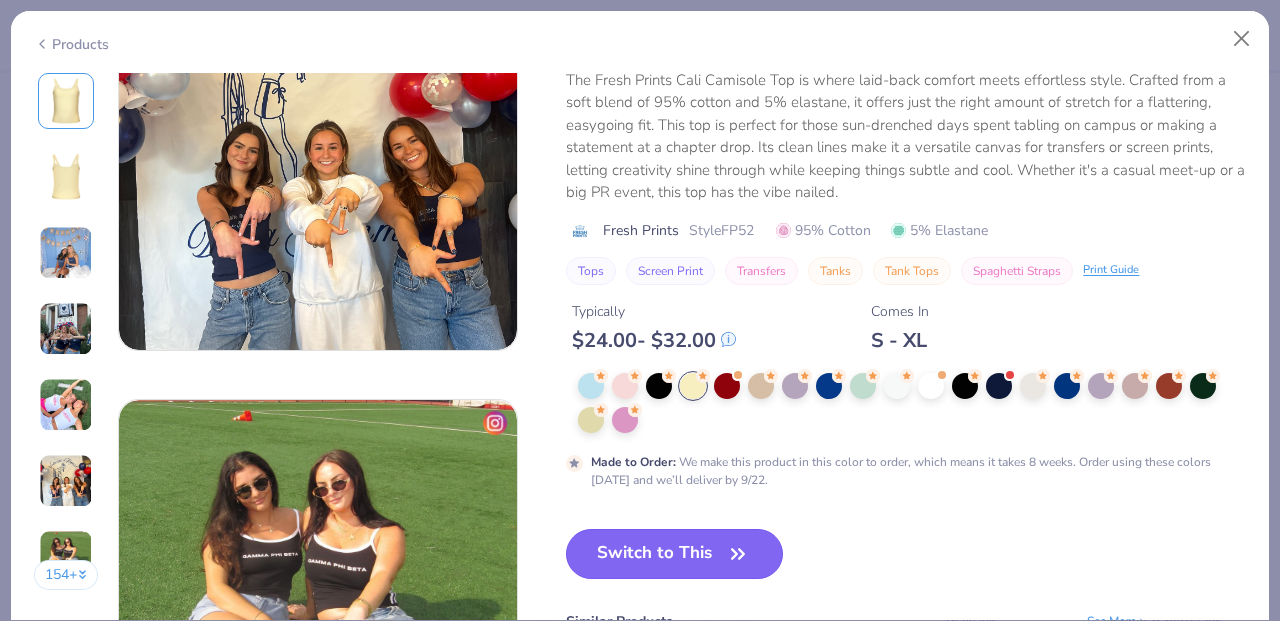 click on "Switch to This" at bounding box center [674, 554] 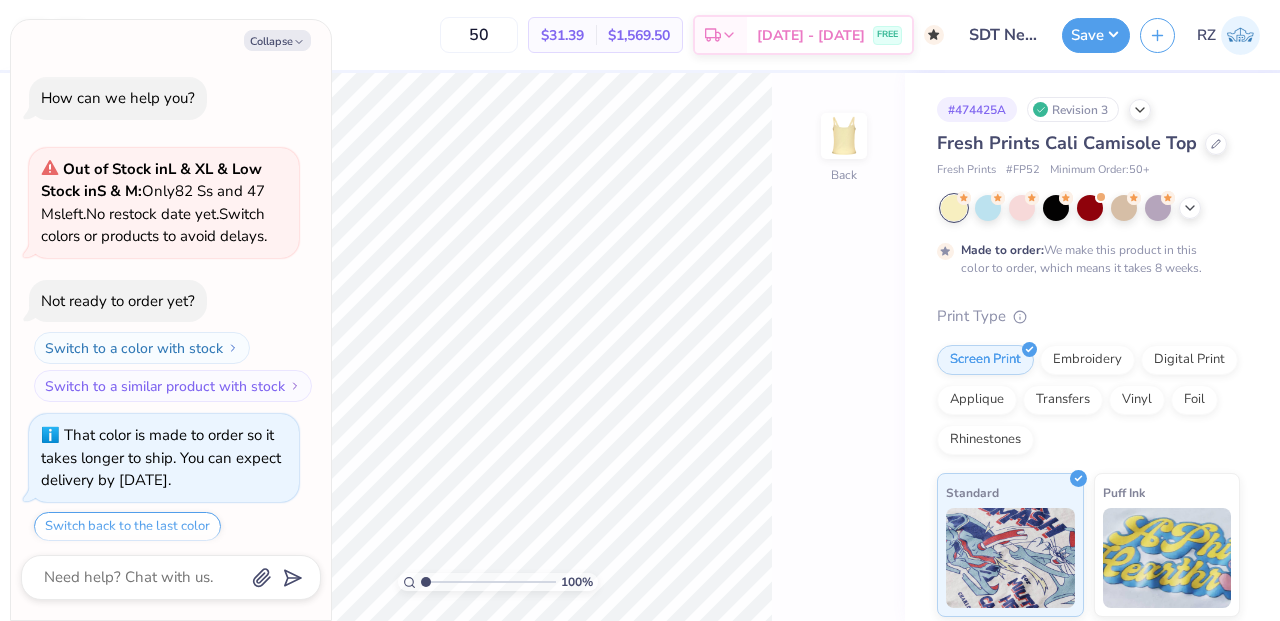 scroll, scrollTop: 61, scrollLeft: 0, axis: vertical 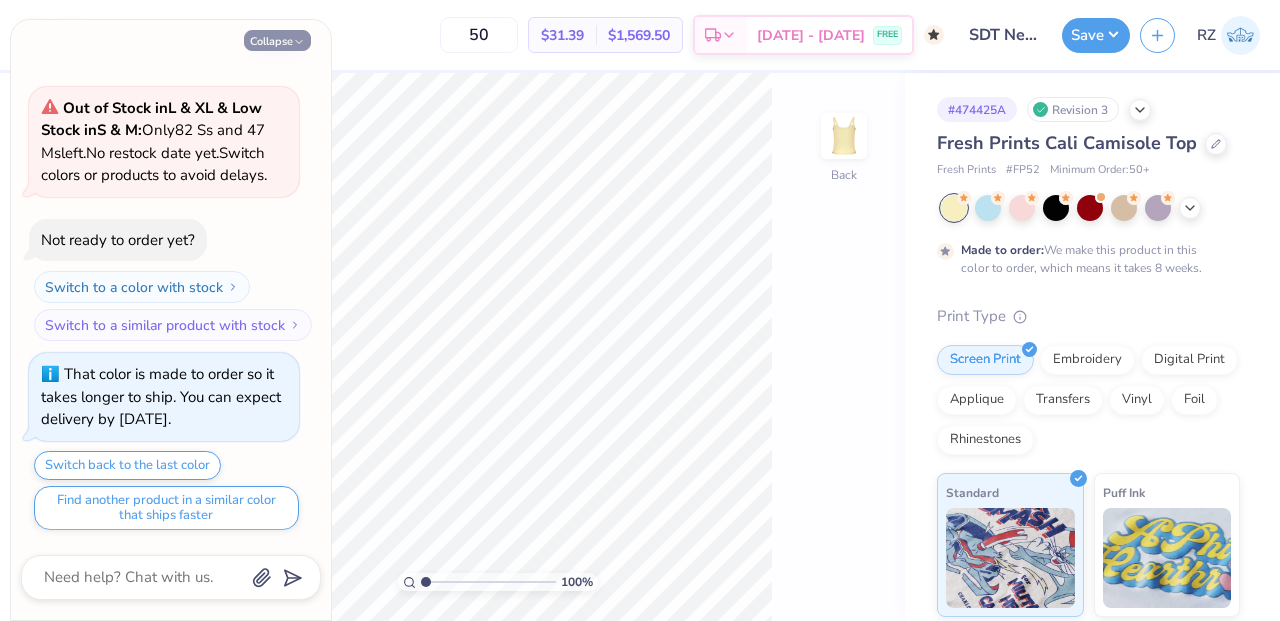 click 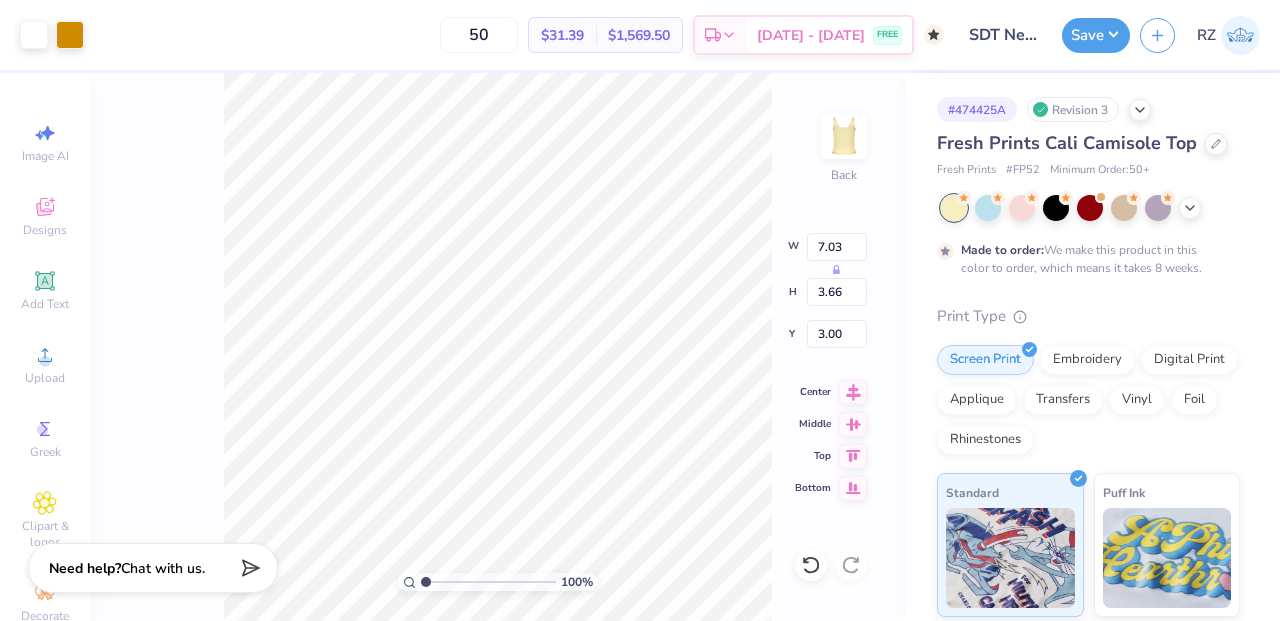 type on "3.04" 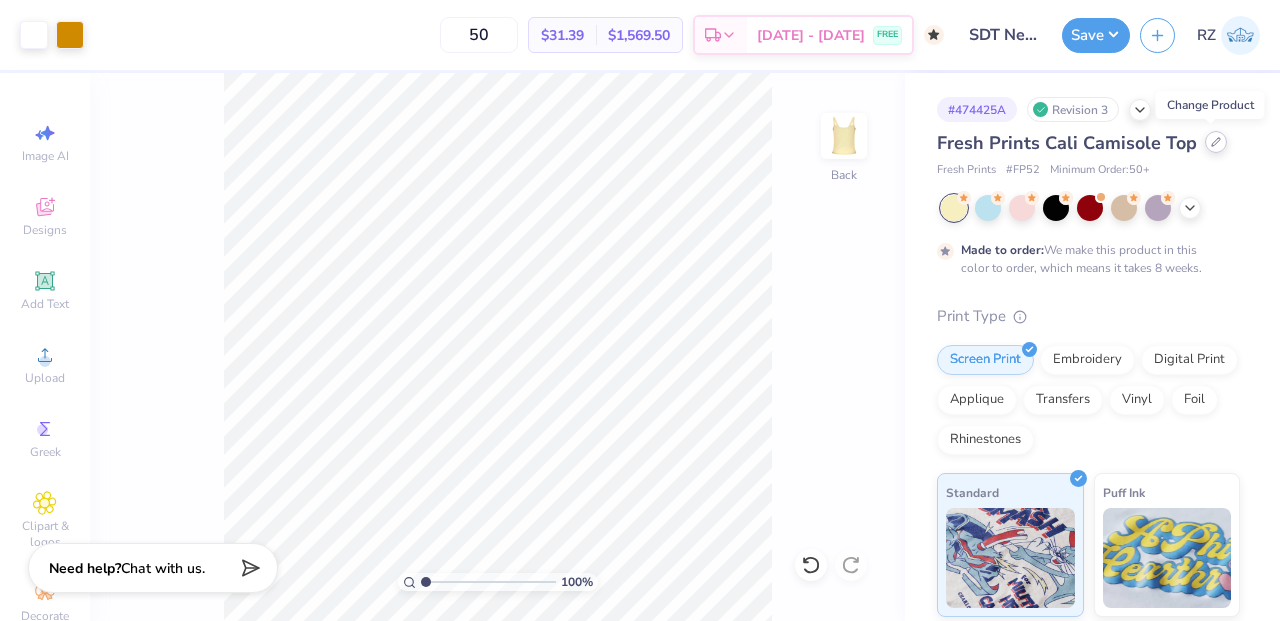 click 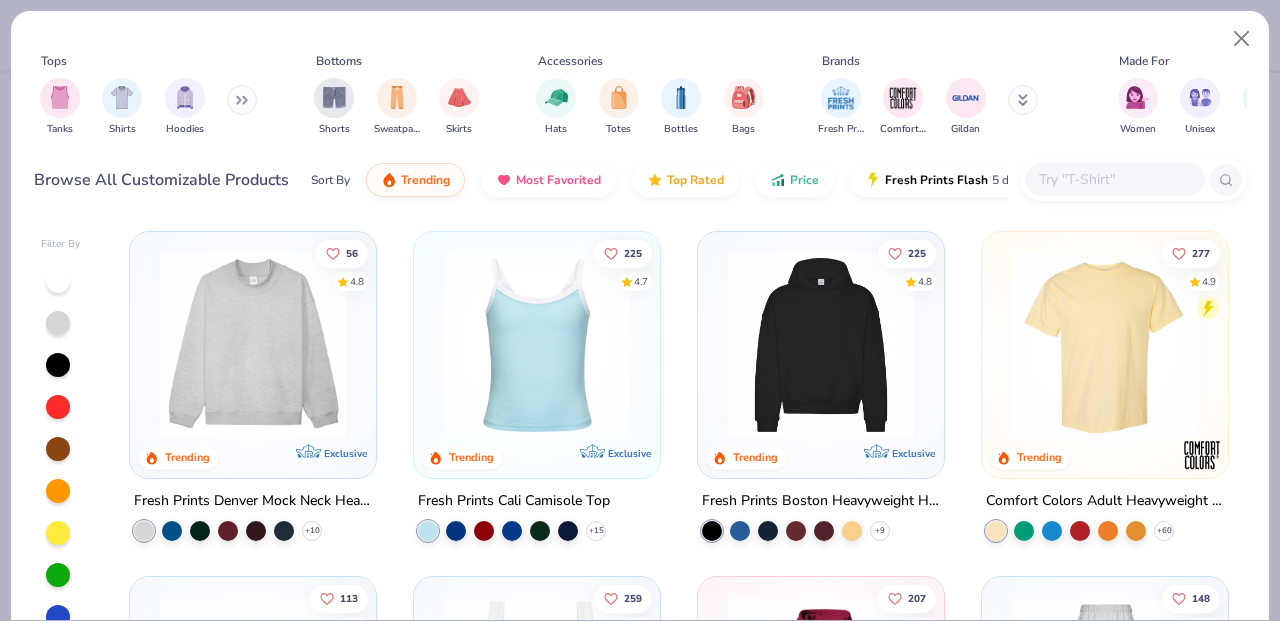 click at bounding box center (1114, 179) 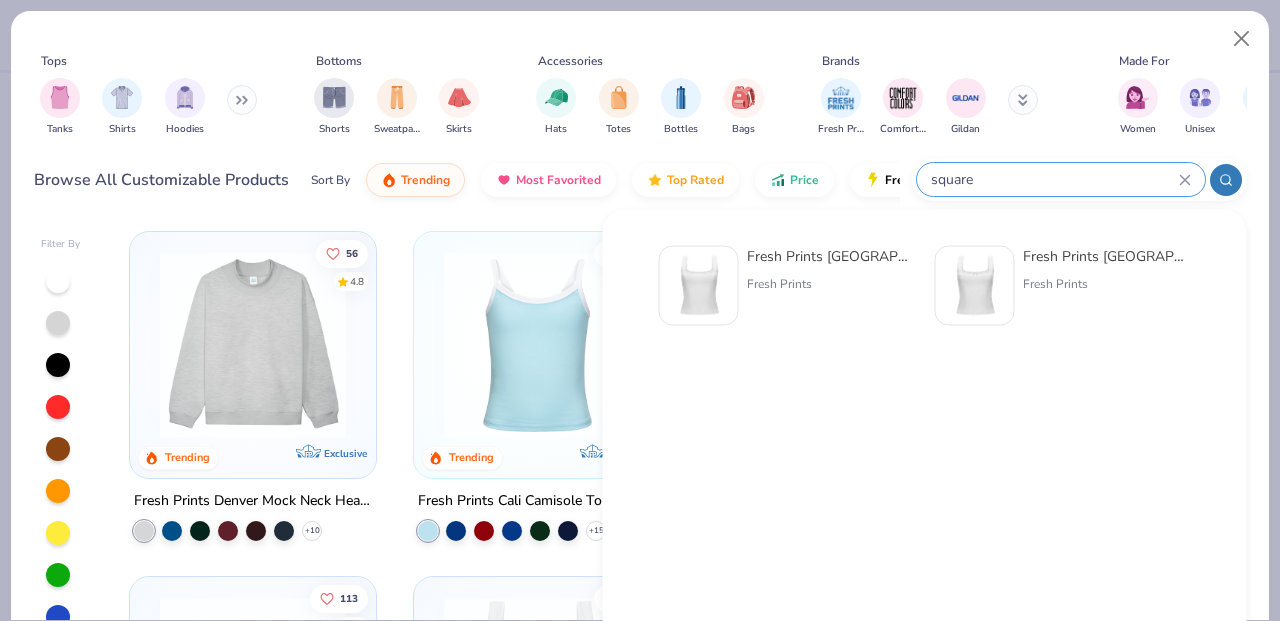 type on "square" 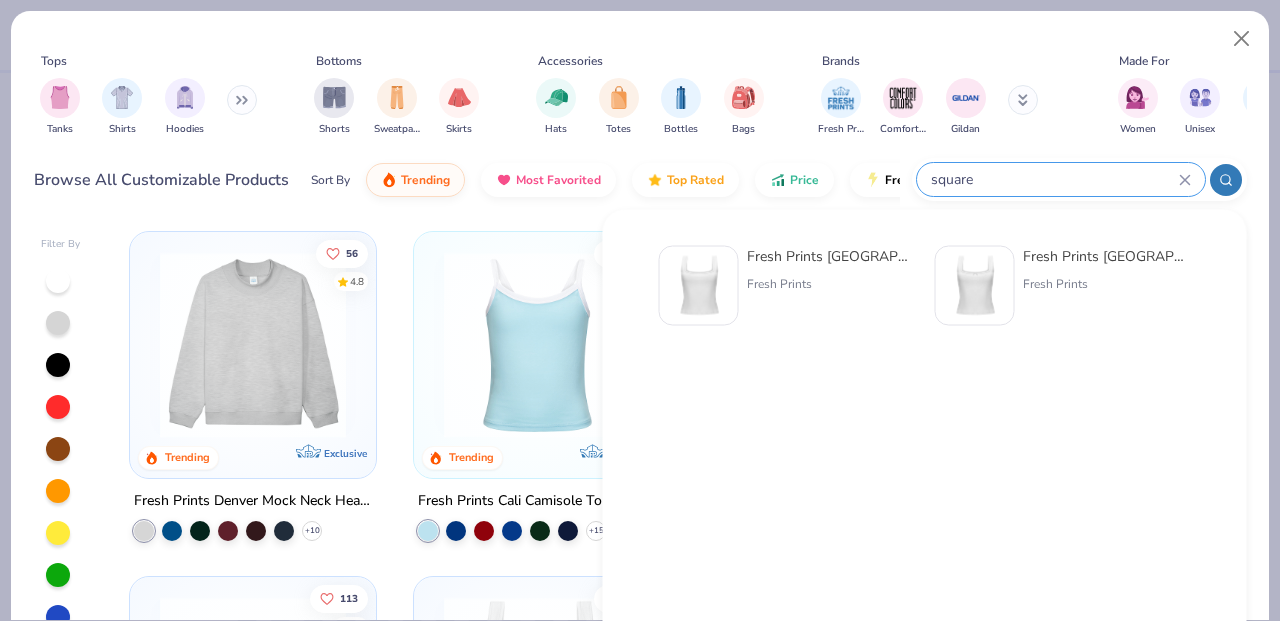 click at bounding box center (699, 286) 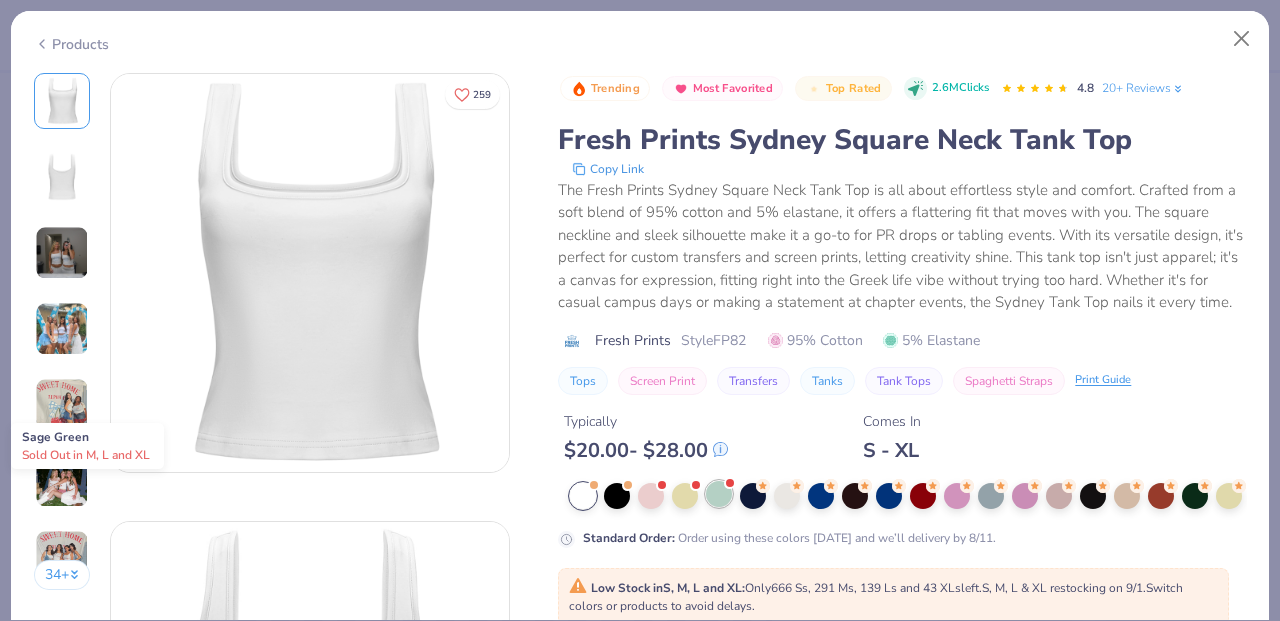 click at bounding box center (719, 494) 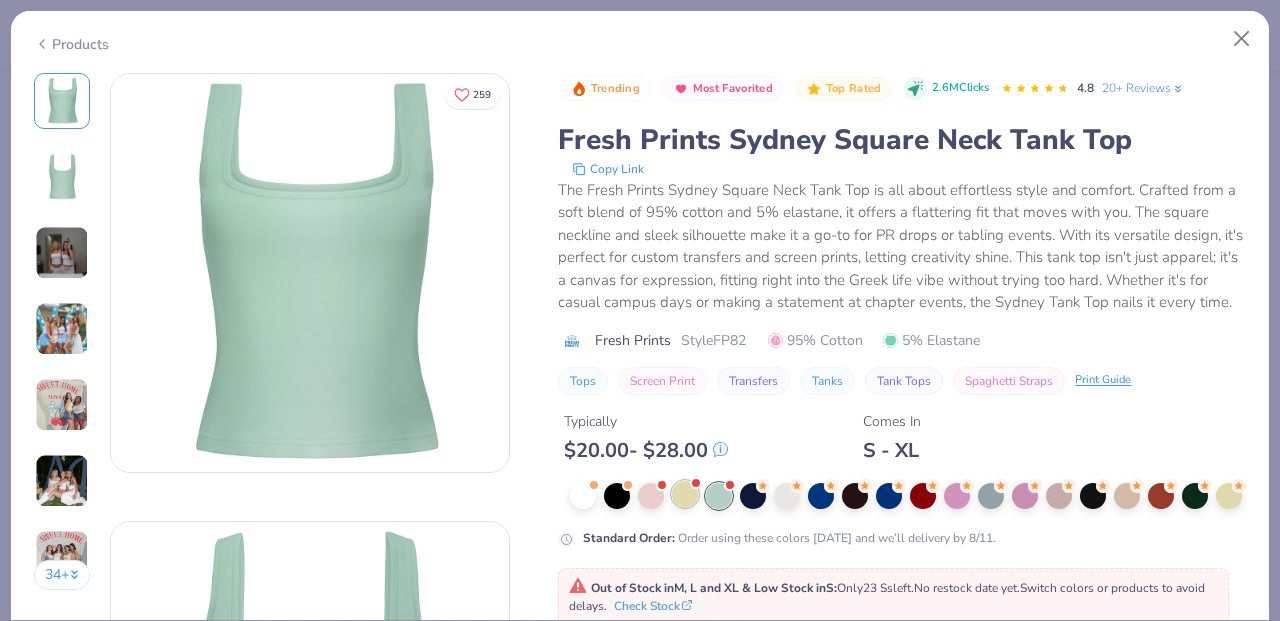 click at bounding box center (685, 494) 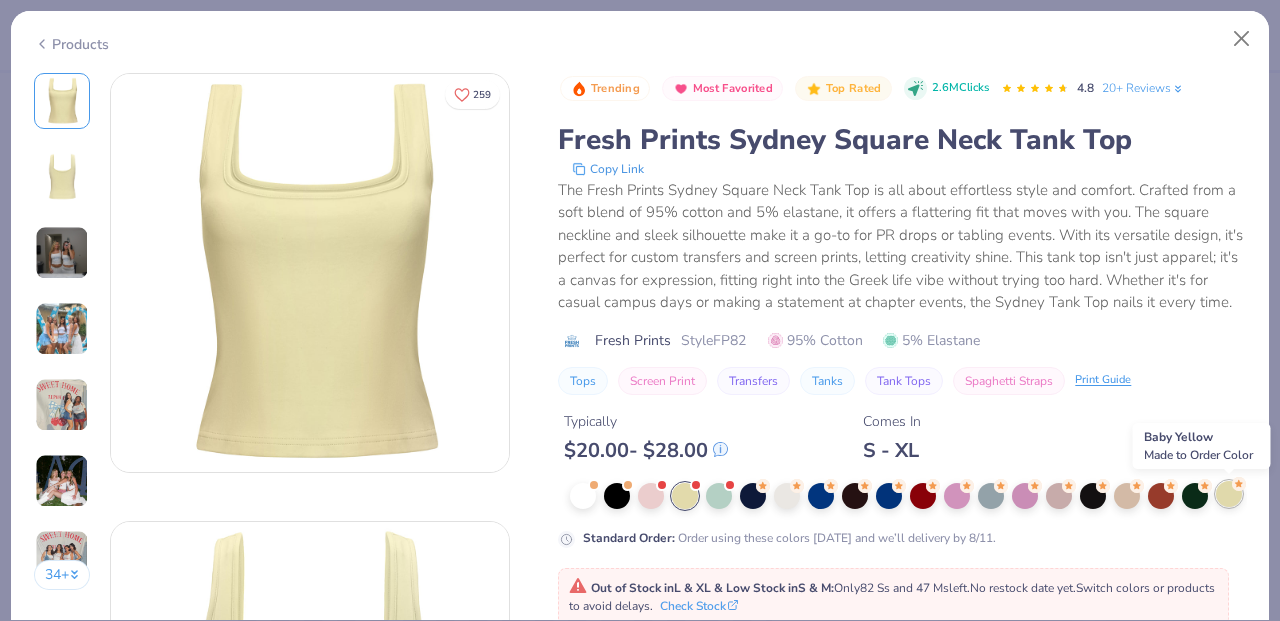 click at bounding box center (1229, 494) 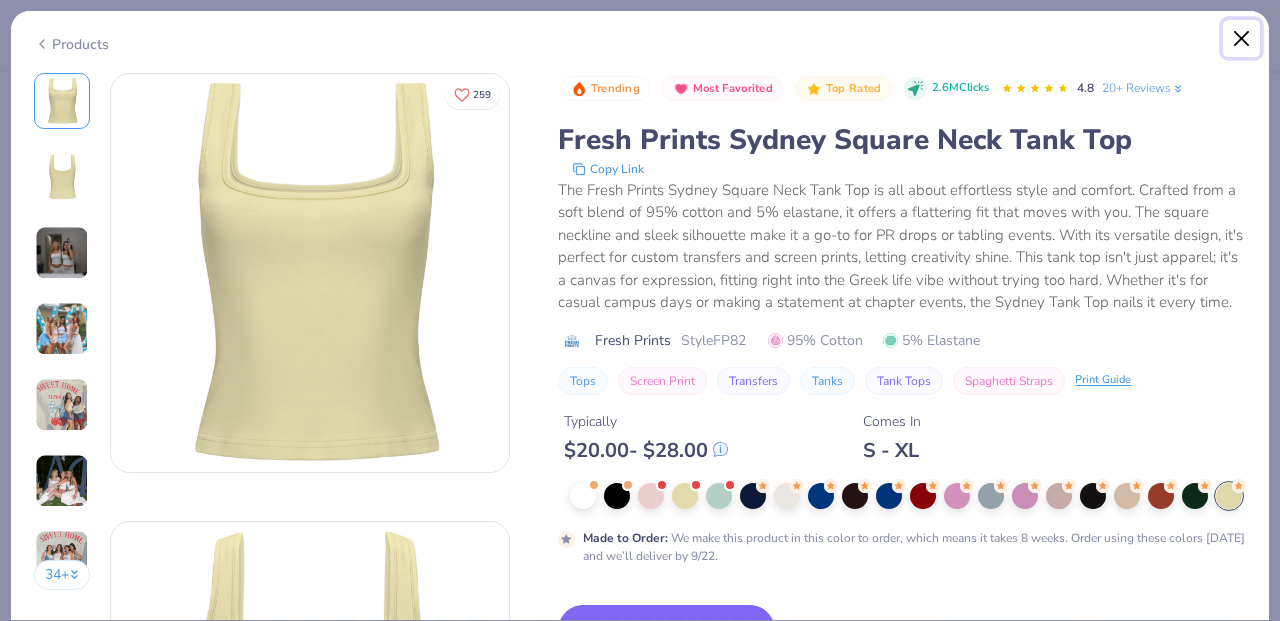 click at bounding box center [1242, 39] 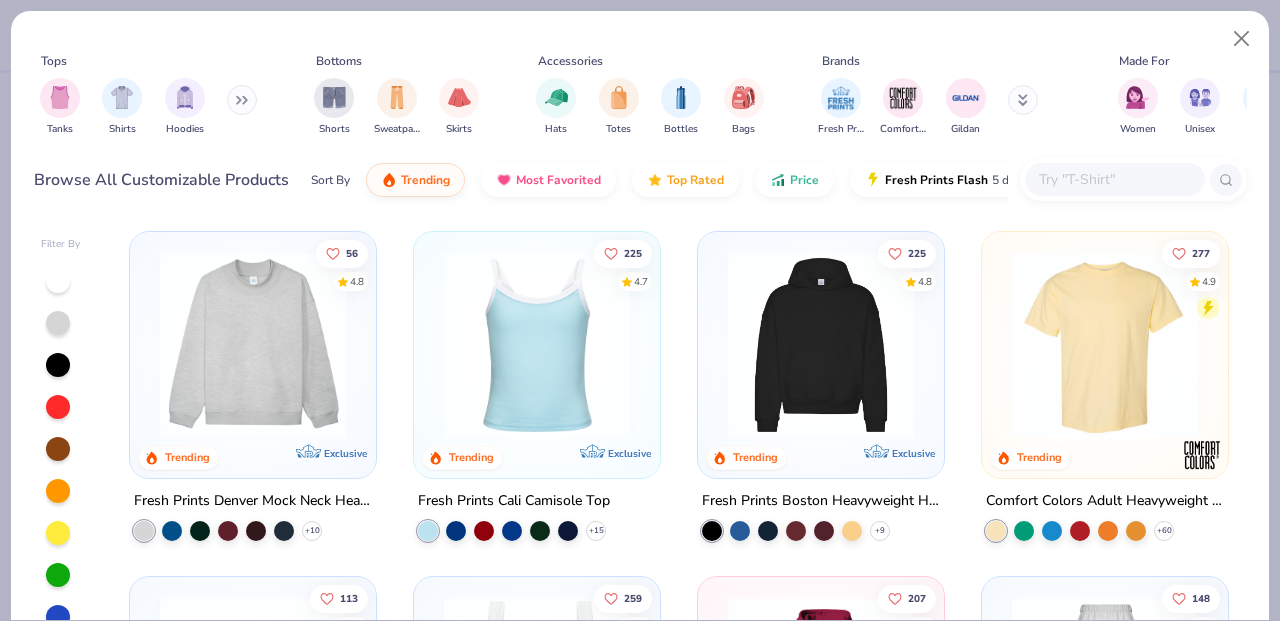 click on "56 4.8 Trending Exclusive Fresh Prints Denver Mock Neck Heavyweight Sweatshirt +10 225 4.7 Trending Exclusive Fresh Prints Cali Camisole Top +15 225 4.8 Trending Exclusive Fresh Prints Boston Heavyweight Hoodie +9 277 4.9 Trending Comfort Colors Adult Heavyweight T-Shirt +60 113 4.9 Trending Bella Canvas [DEMOGRAPHIC_DATA]' Micro Ribbed Scoop Tank 259 4.8 Trending Exclusive Fresh Prints Sydney Square Neck Tank Top +14 207 4.8 Trending Gildan Adult Heavy Blend 8 Oz. 50/50 Hooded Sweatshirt +37 148 4.7 Trending Exclusive Fresh Prints San Diego Open Heavyweight Sweatpants +10 77 4.8 Trending Exclusive Fresh Prints Miami Heavyweight Shorts +10 103 4.8 Trending Gildan Adult Heavy Cotton T-Shirt +44 155 4.8 Trending Exclusive Fresh Prints Madison Shorts +12 4.7 Trending [PERSON_NAME] + Canvas [DEMOGRAPHIC_DATA]' Micro Ribbed Baby Tee" at bounding box center (679, 477) 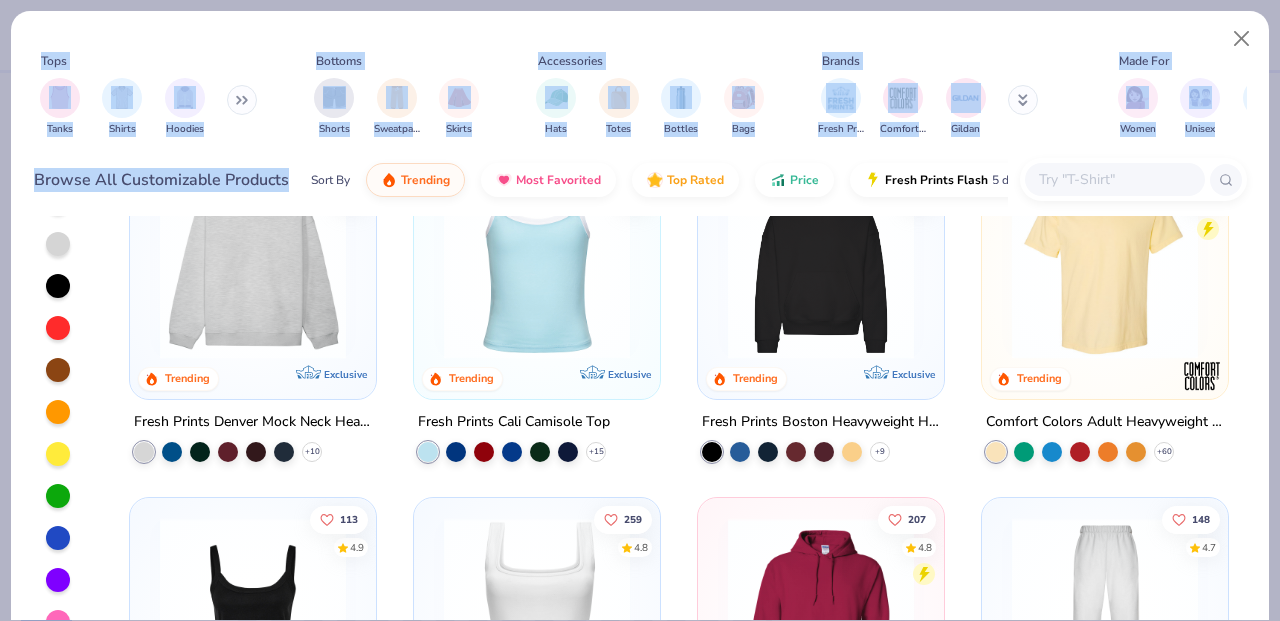 scroll, scrollTop: 113, scrollLeft: 0, axis: vertical 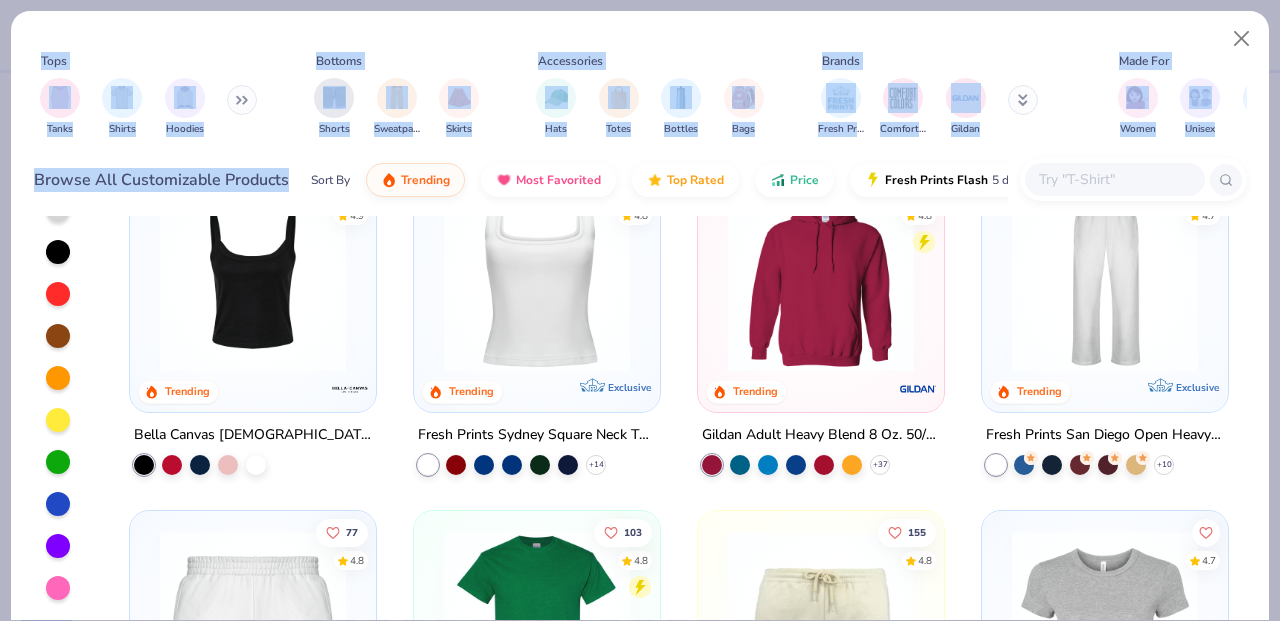 drag, startPoint x: 120, startPoint y: 206, endPoint x: 395, endPoint y: 616, distance: 493.68512 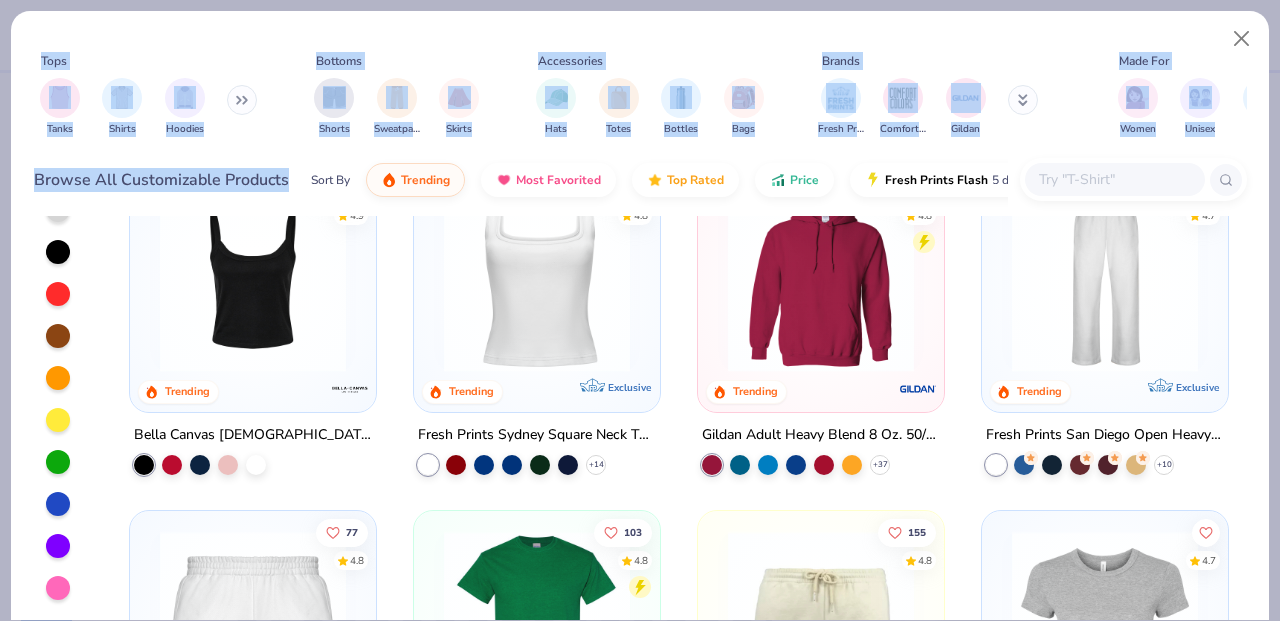 click on "Art colors 50 $31.39 Per Item $1,569.50 Total Est.  Delivery [DATE] - [DATE] FREE Design Title SDT New Mem Bid Day Save RZ Image AI Designs Add Text Upload Greek Clipart & logos Decorate 100  % Back # 474425A Revision 3 Fresh Prints Cali Camisole Top Fresh Prints # FP52 Minimum Order:  50 +   Made to order:  We make this product in this color to order, which means it takes 8 weeks. Print Type Screen Print Embroidery Digital Print Applique Transfers Vinyl Foil Rhinestones Standard Puff Ink Neon Ink Metallic & Glitter Ink Glow in the Dark Ink Water based Ink Need help?  Chat with us.
x
Tops Tanks Shirts Hoodies Bottoms Shorts Sweatpants Skirts Accessories Hats Totes Bottles Bags Brands Fresh Prints Comfort Colors Gildan Made For Women Unisex Men Fits Cropped Slim Regular Oversized Styles Classic Sportswear Athleisure Minimums [PHONE_NUMBER] 24-35 Print Types Guide Embroidery Screen Print Patches Browse All Customizable Products Sort By Trending" at bounding box center [640, 310] 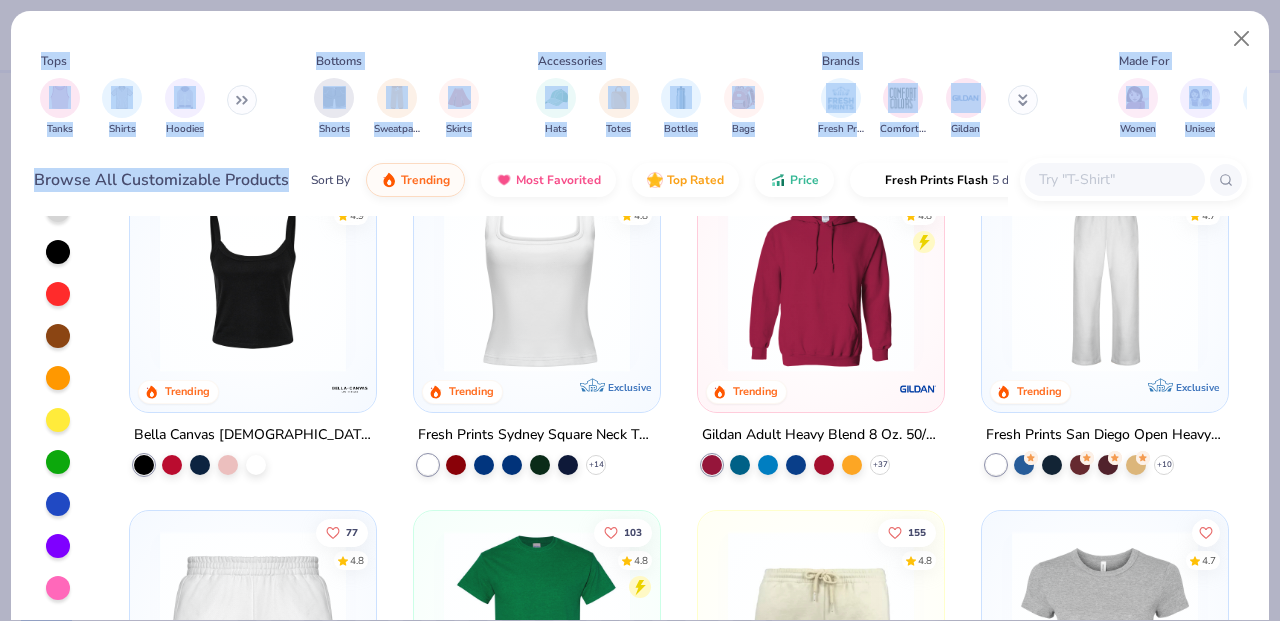 scroll, scrollTop: 346, scrollLeft: 0, axis: vertical 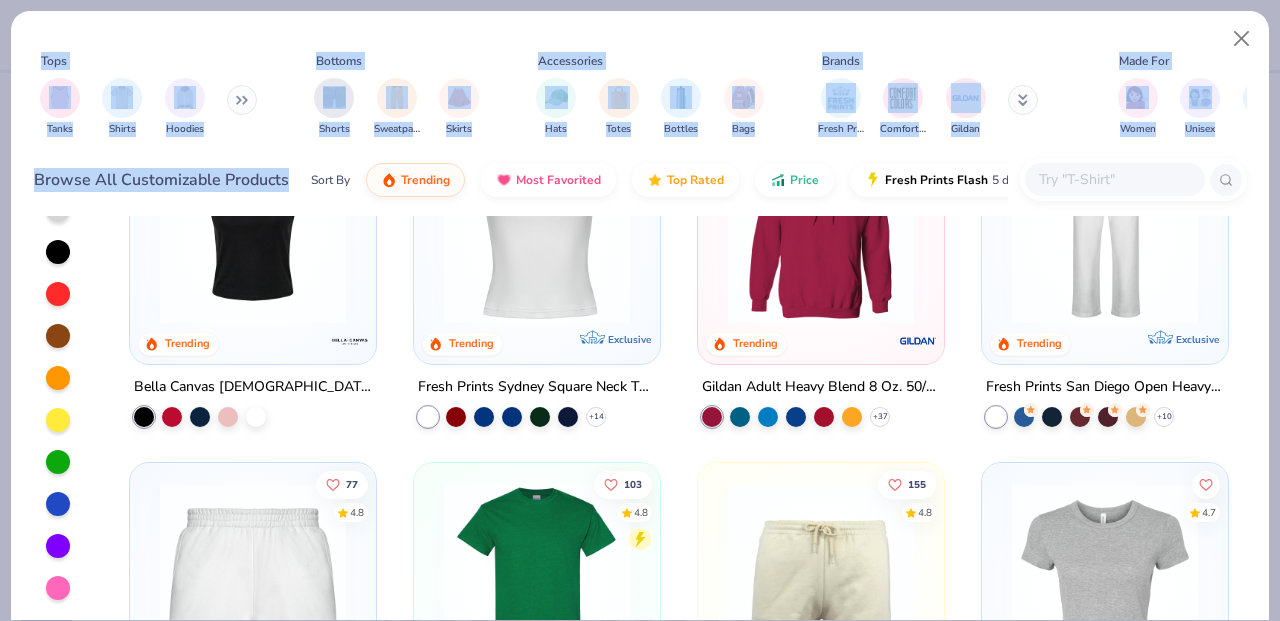 click at bounding box center (1114, 179) 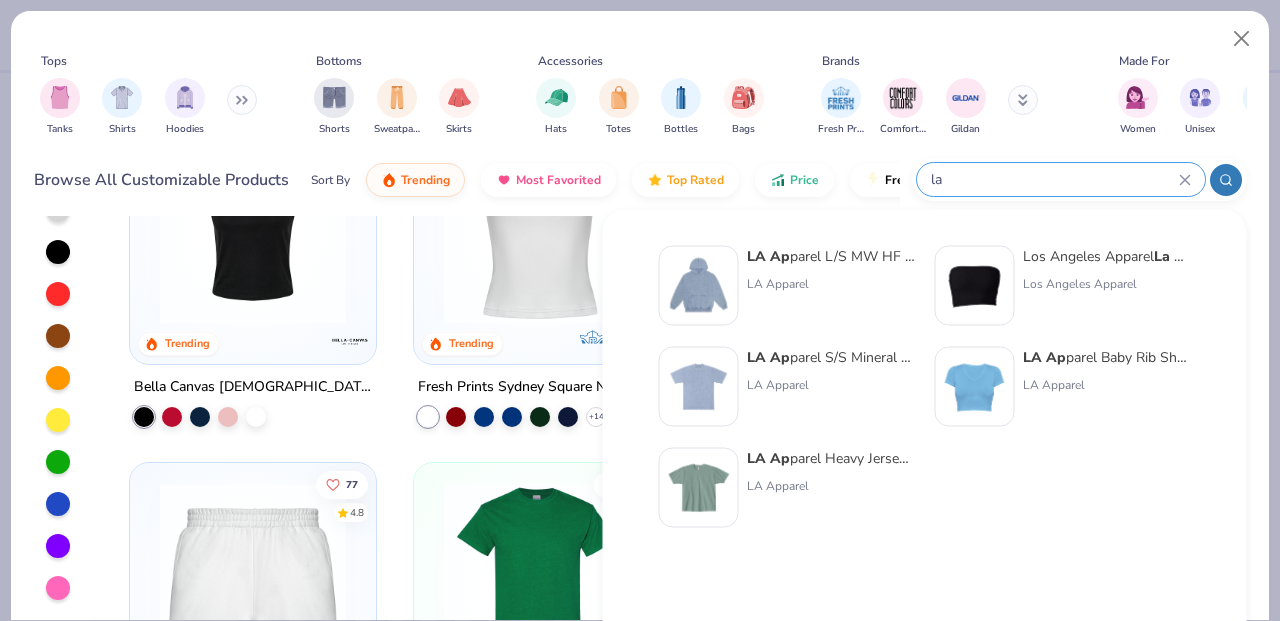 type on "l" 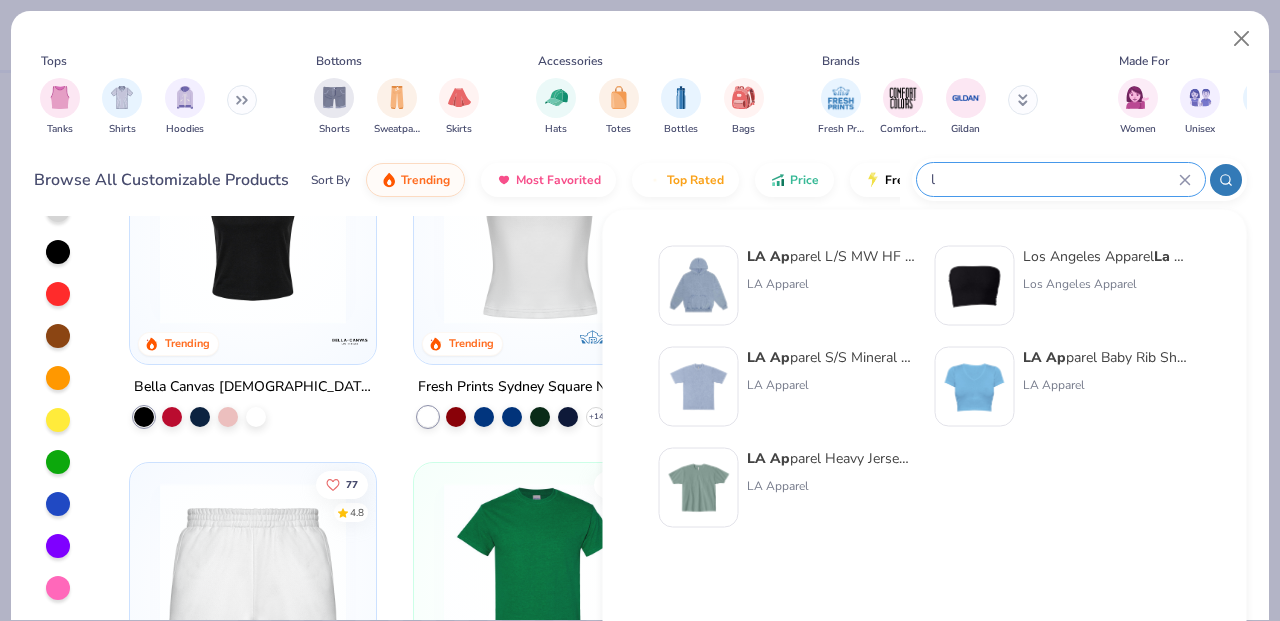 type 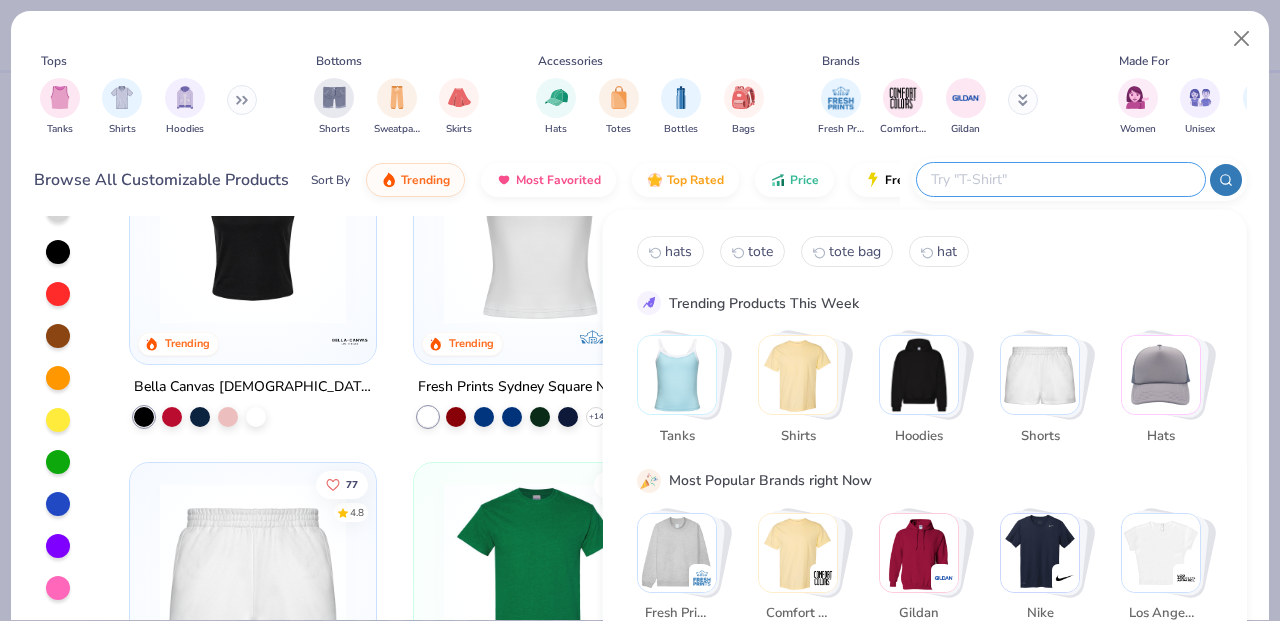 click at bounding box center (677, 375) 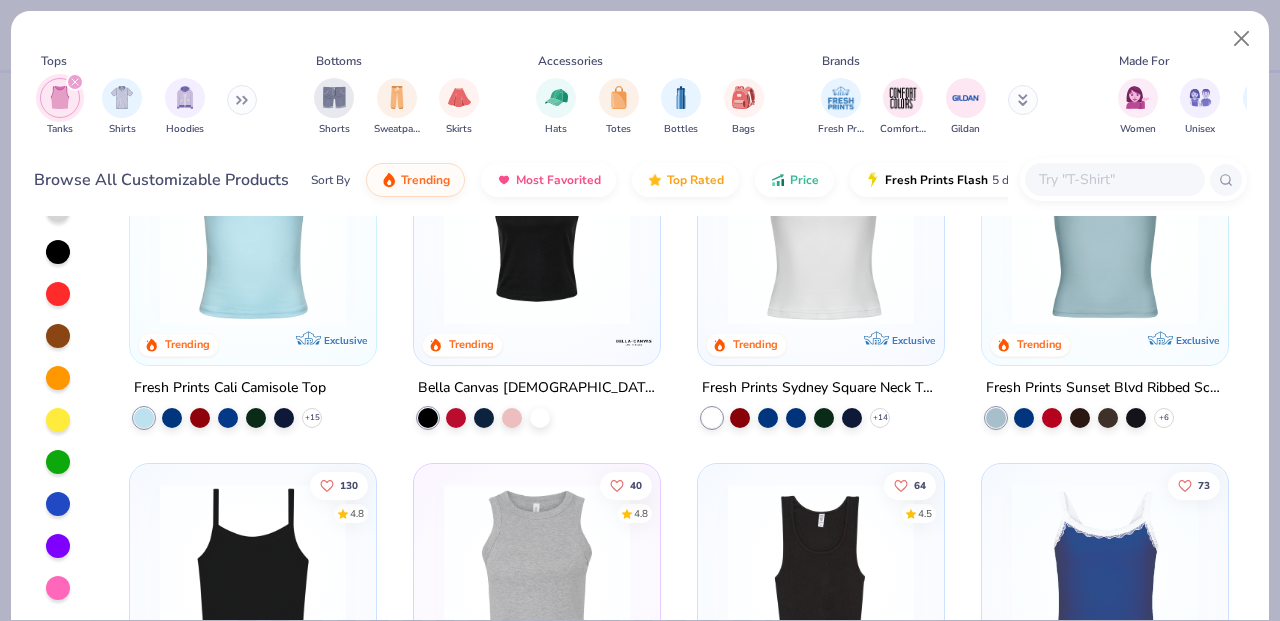 click at bounding box center (253, 577) 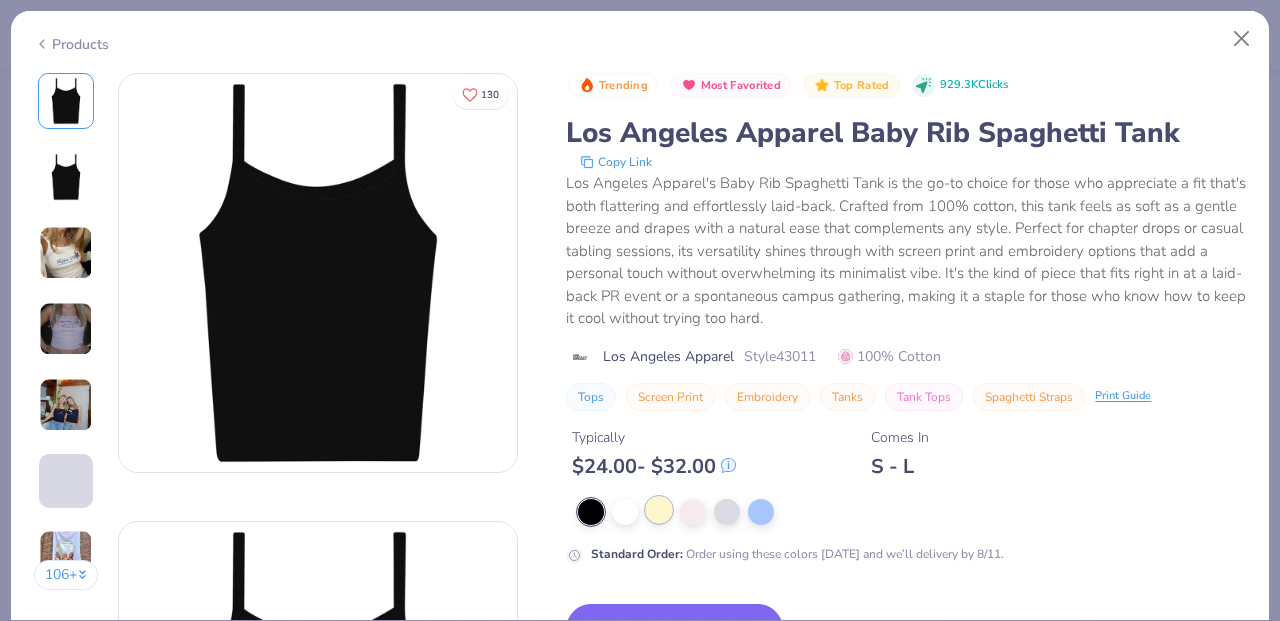 click at bounding box center [659, 510] 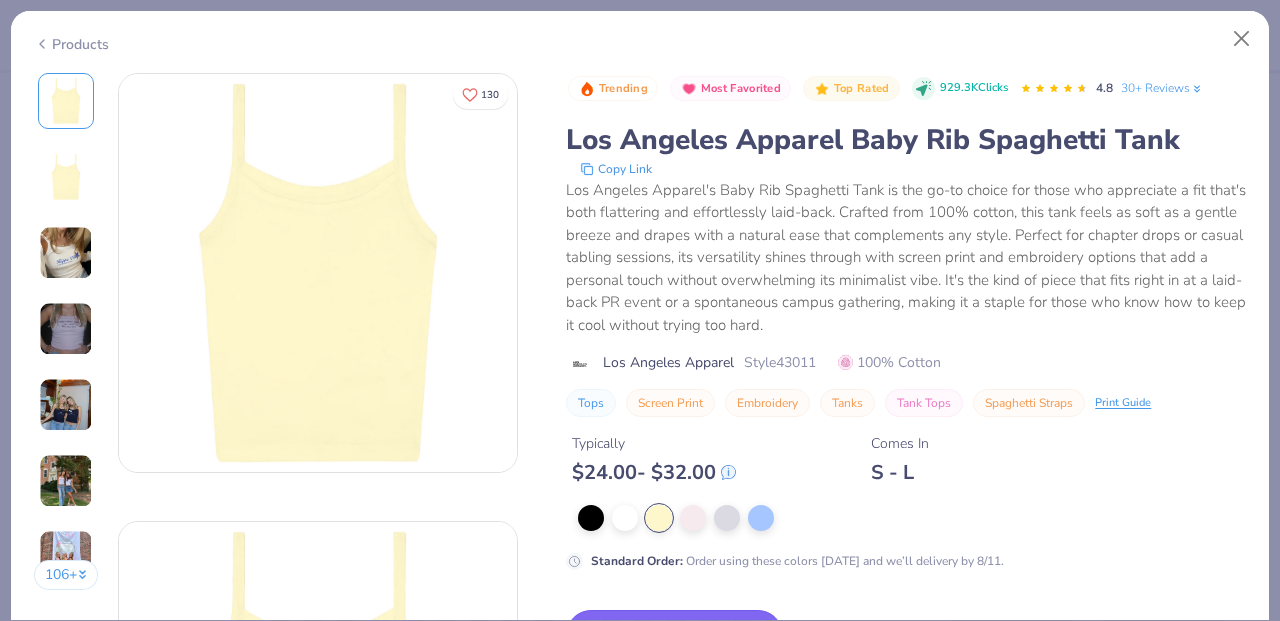click on "Switch to This" at bounding box center [674, 635] 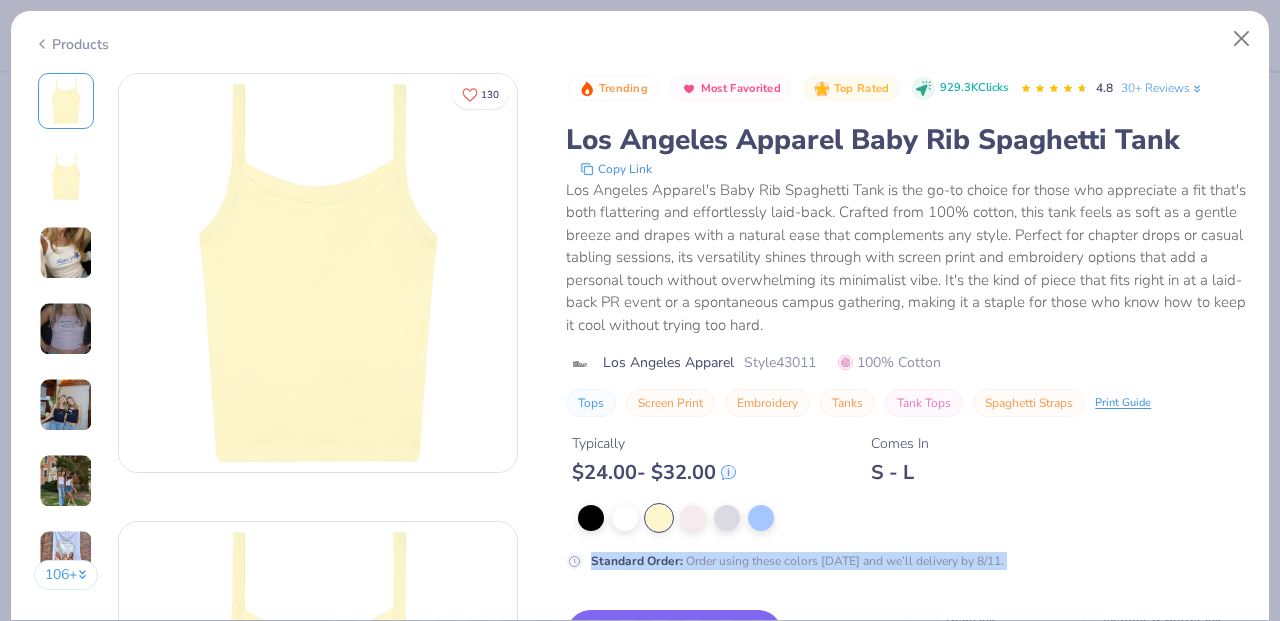drag, startPoint x: 877, startPoint y: 530, endPoint x: 896, endPoint y: 652, distance: 123.47064 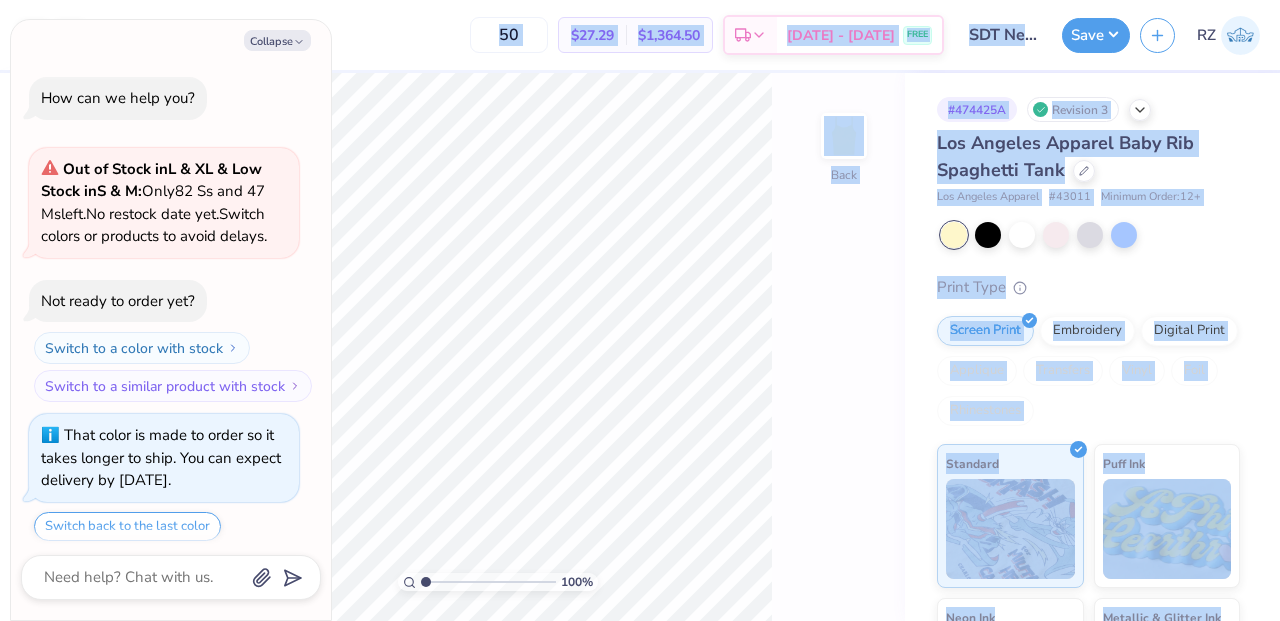scroll, scrollTop: 183, scrollLeft: 0, axis: vertical 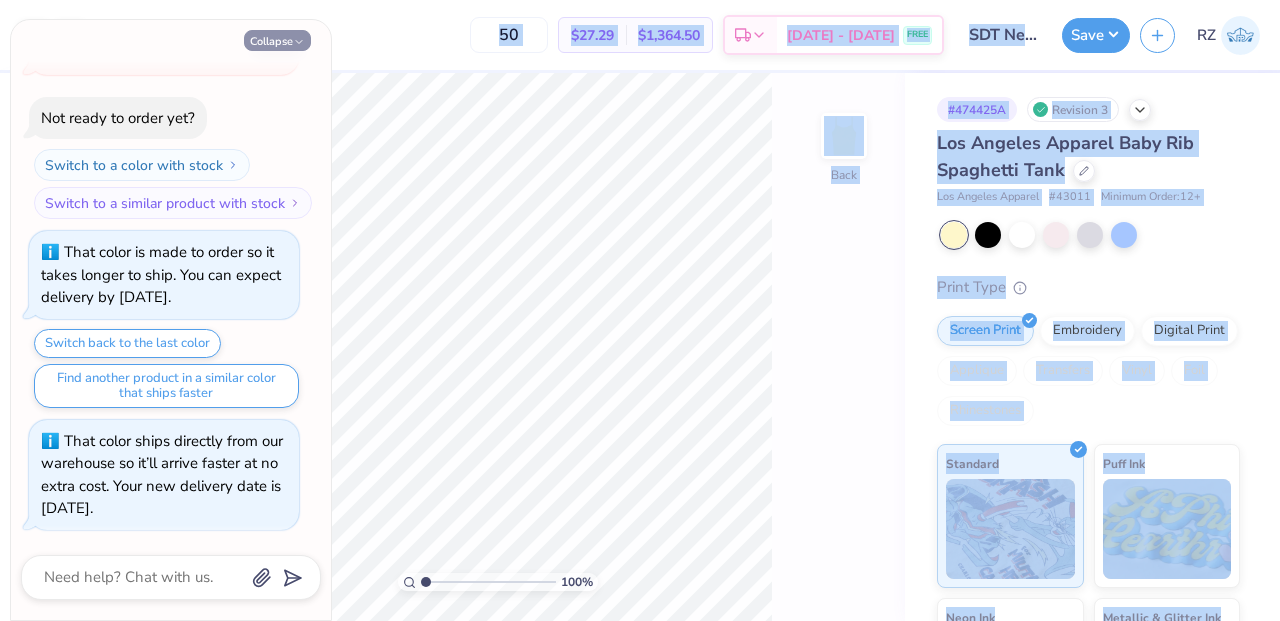 click on "Collapse" at bounding box center (277, 40) 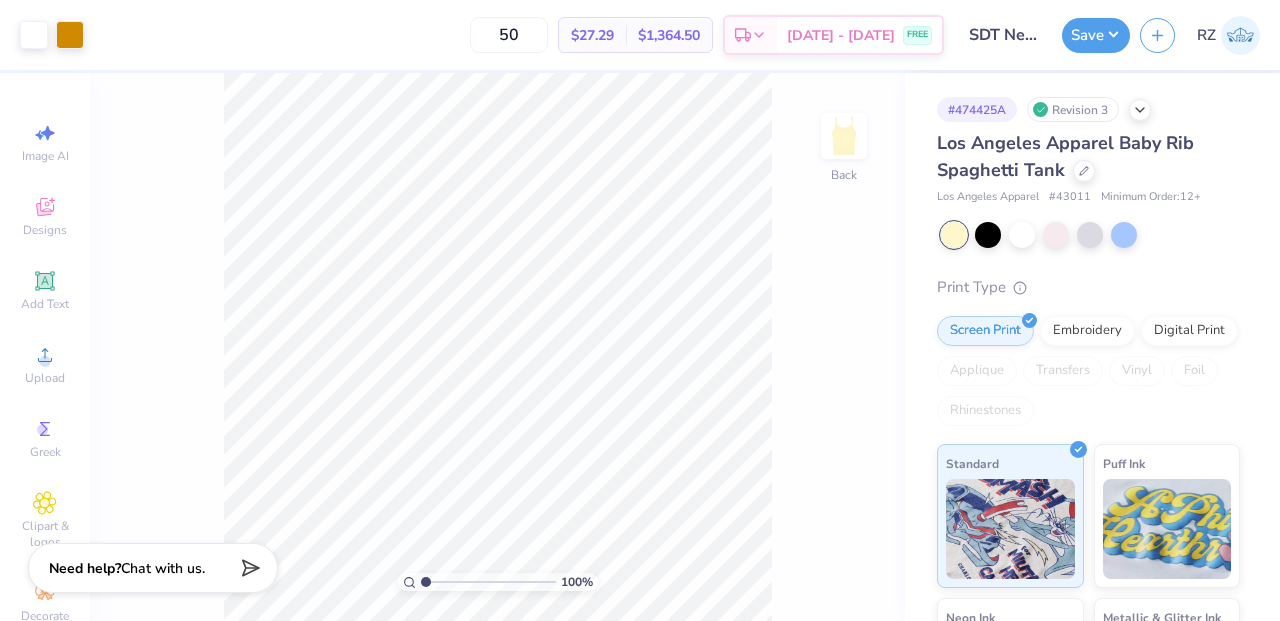 click on "100  % Back" at bounding box center (497, 347) 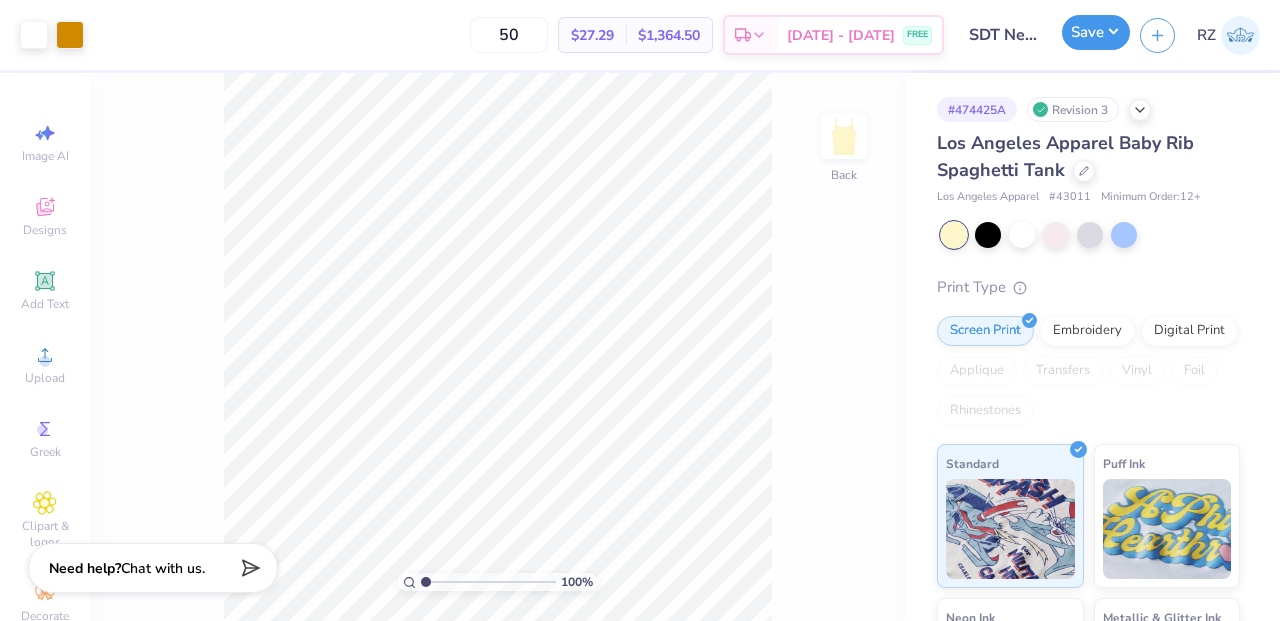 click on "Save" at bounding box center (1096, 32) 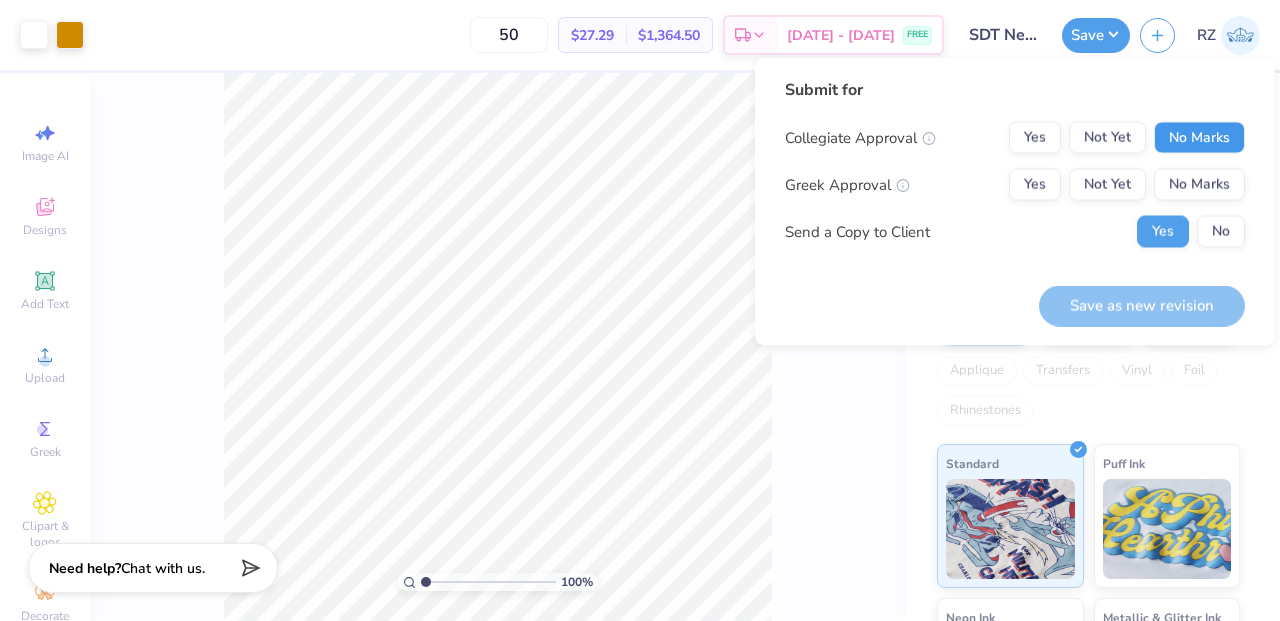 click on "No Marks" at bounding box center [1199, 138] 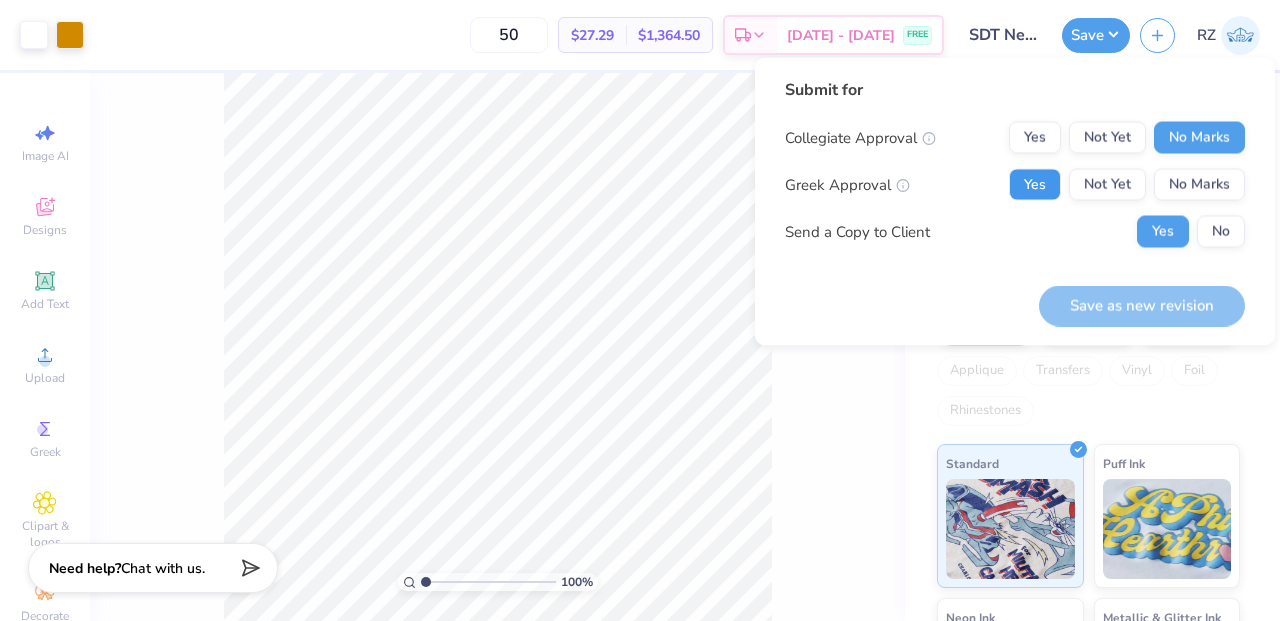 click on "Yes" at bounding box center [1035, 185] 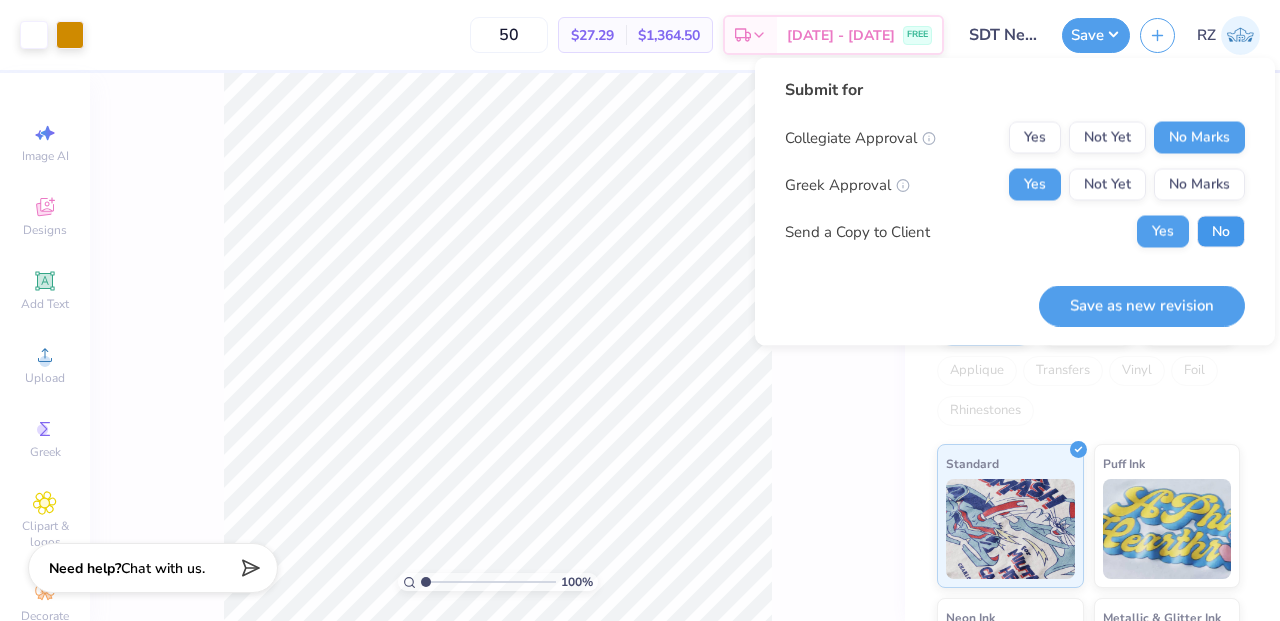 click on "No" at bounding box center (1221, 232) 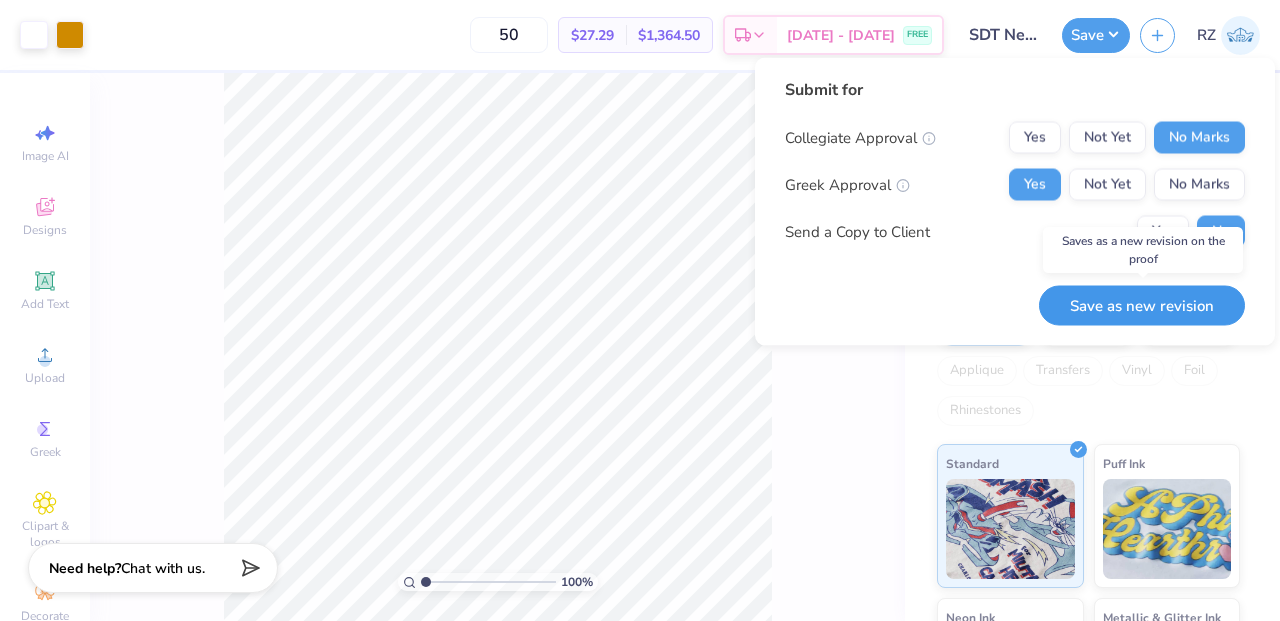 click on "Save as new revision" at bounding box center [1142, 305] 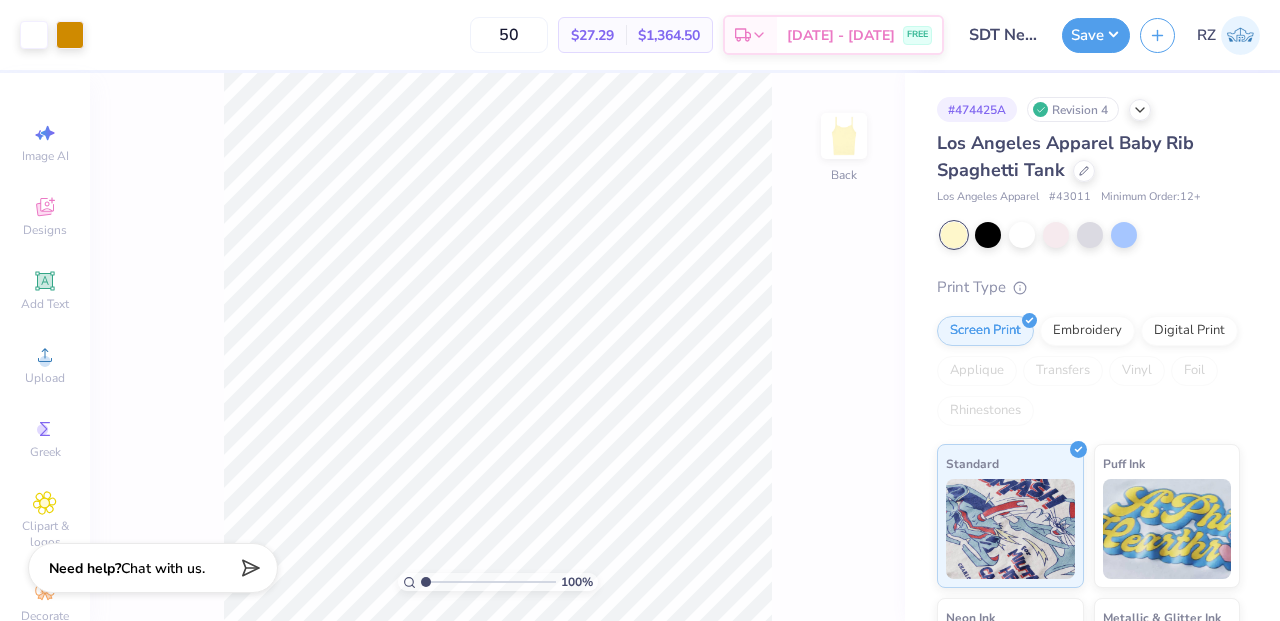 click on "# 474425A Revision 4 Los Angeles Apparel Baby Rib Spaghetti Tank Los Angeles Apparel # 43011 Minimum Order:  12 +   Print Type Screen Print Embroidery Digital Print Applique Transfers Vinyl Foil Rhinestones Standard Puff Ink Neon Ink Metallic & Glitter Ink Glow in the Dark Ink Water based Ink" at bounding box center [1092, 484] 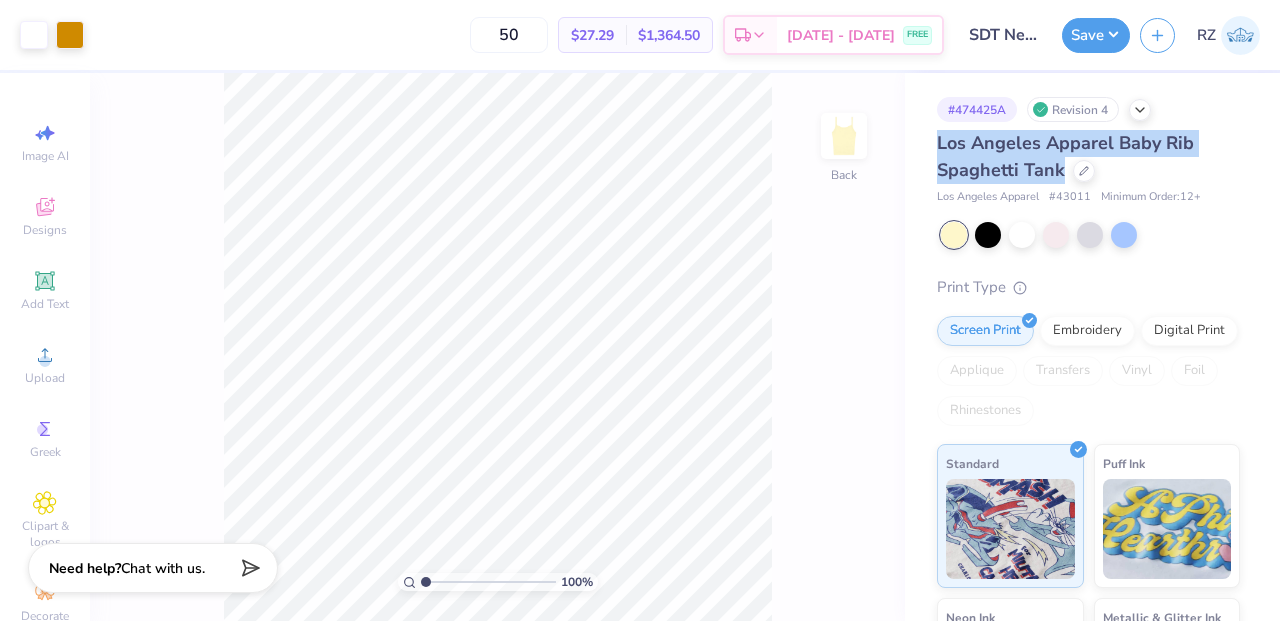 drag, startPoint x: 936, startPoint y: 141, endPoint x: 1060, endPoint y: 170, distance: 127.345985 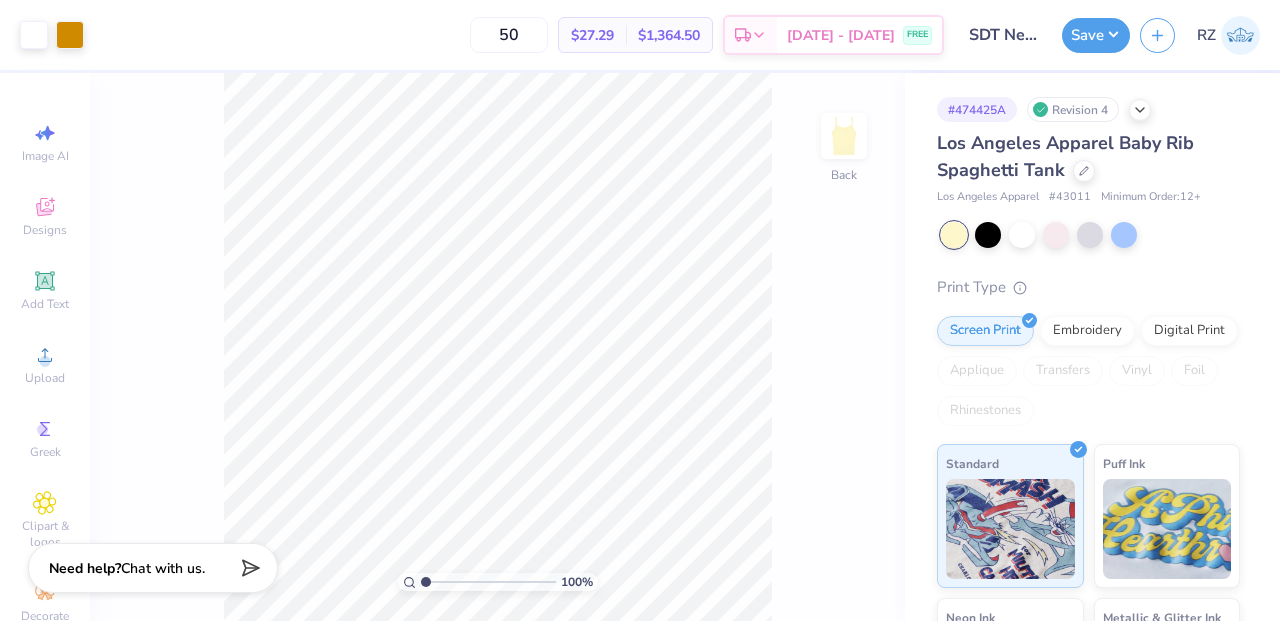 click on "Los Angeles Apparel Baby Rib Spaghetti Tank" at bounding box center [1088, 157] 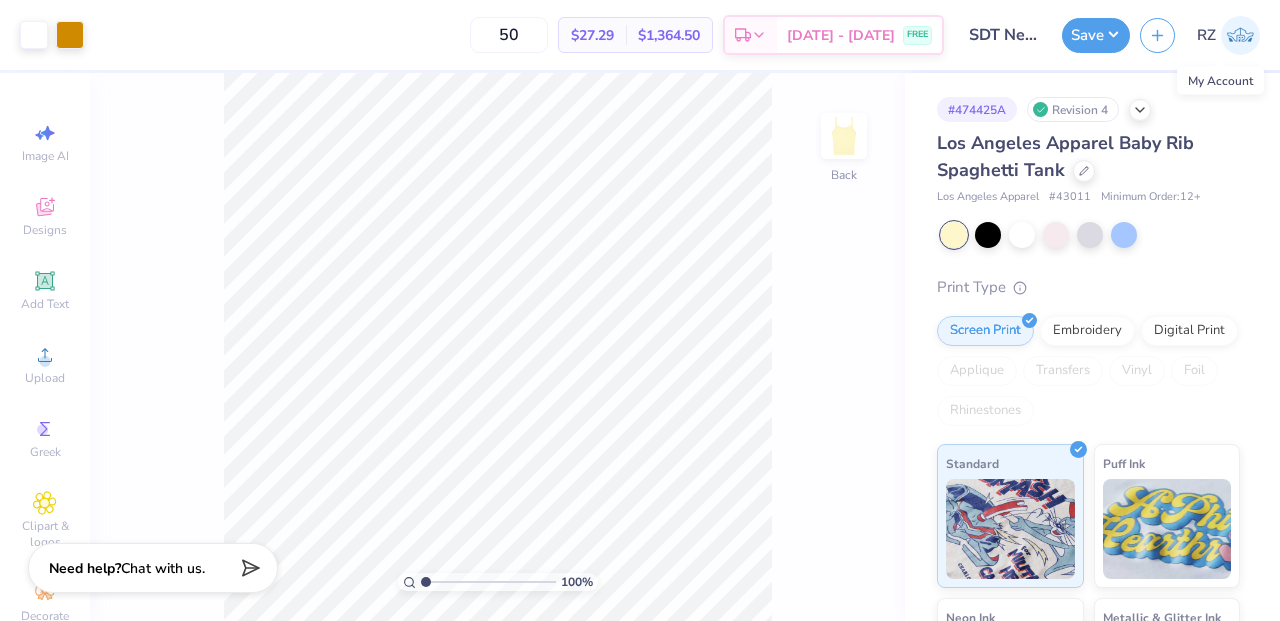 click at bounding box center (1240, 35) 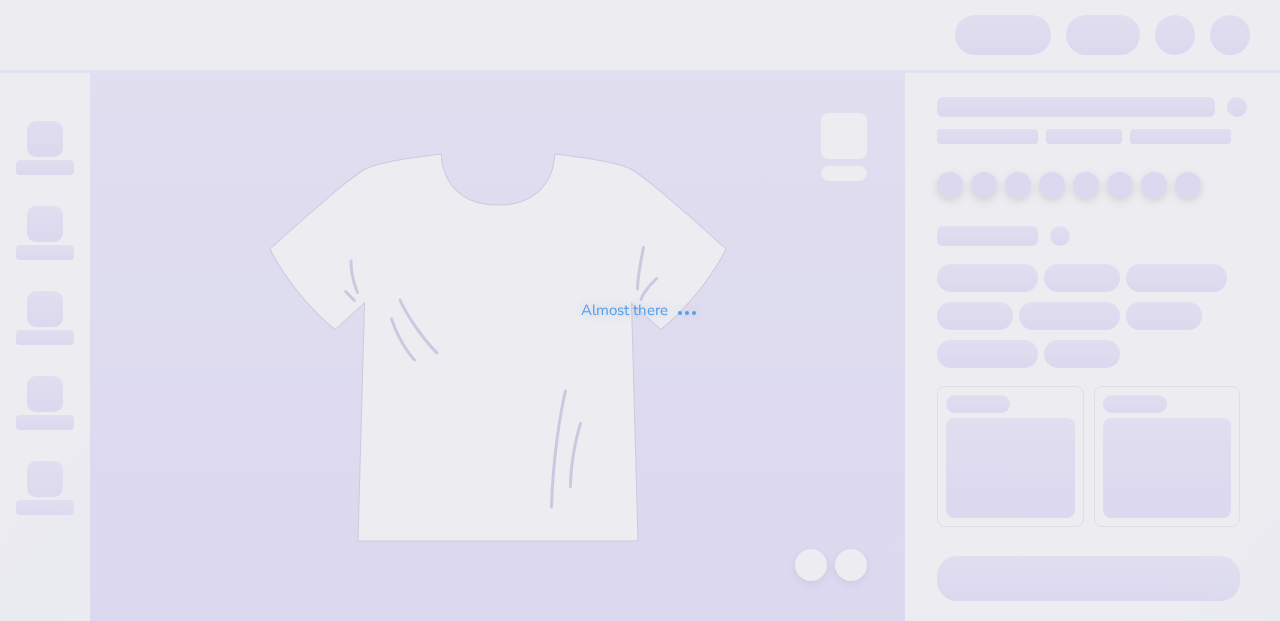 scroll, scrollTop: 0, scrollLeft: 0, axis: both 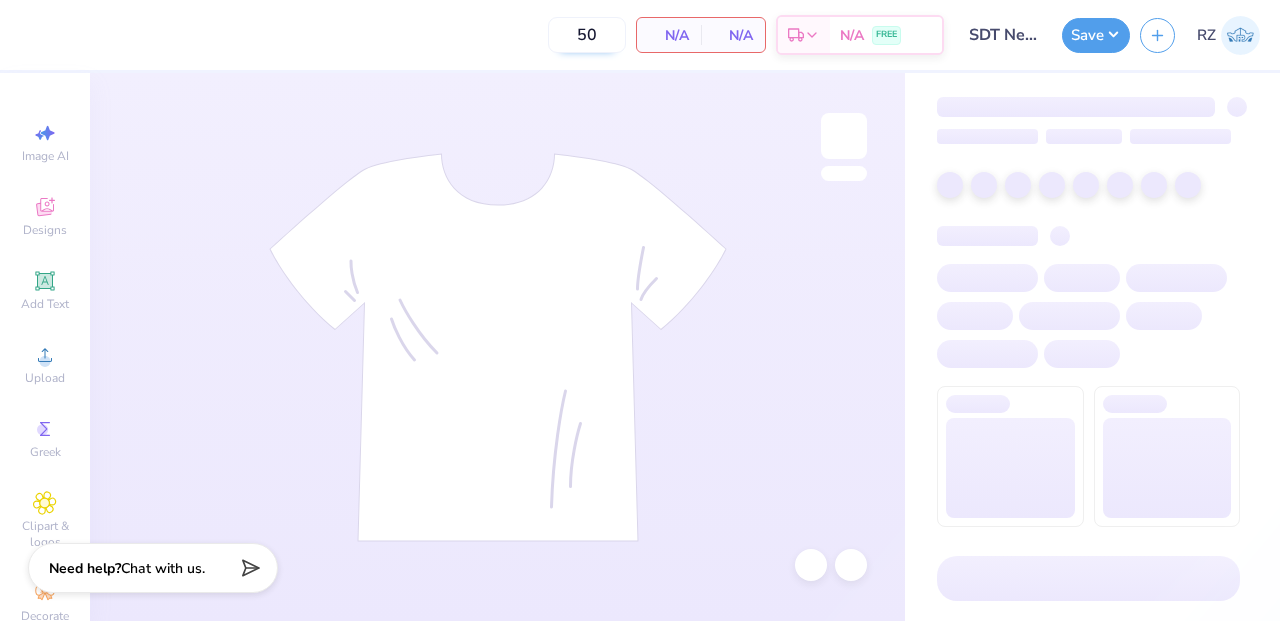 click on "50" at bounding box center (587, 35) 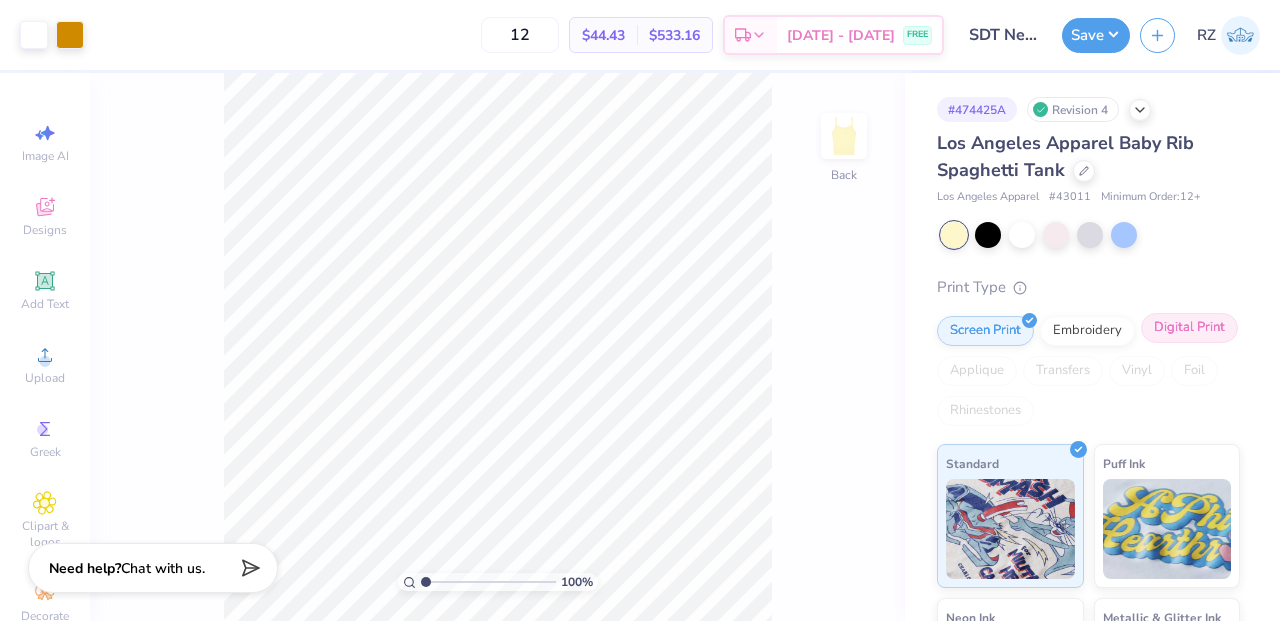 click on "Digital Print" at bounding box center (1189, 328) 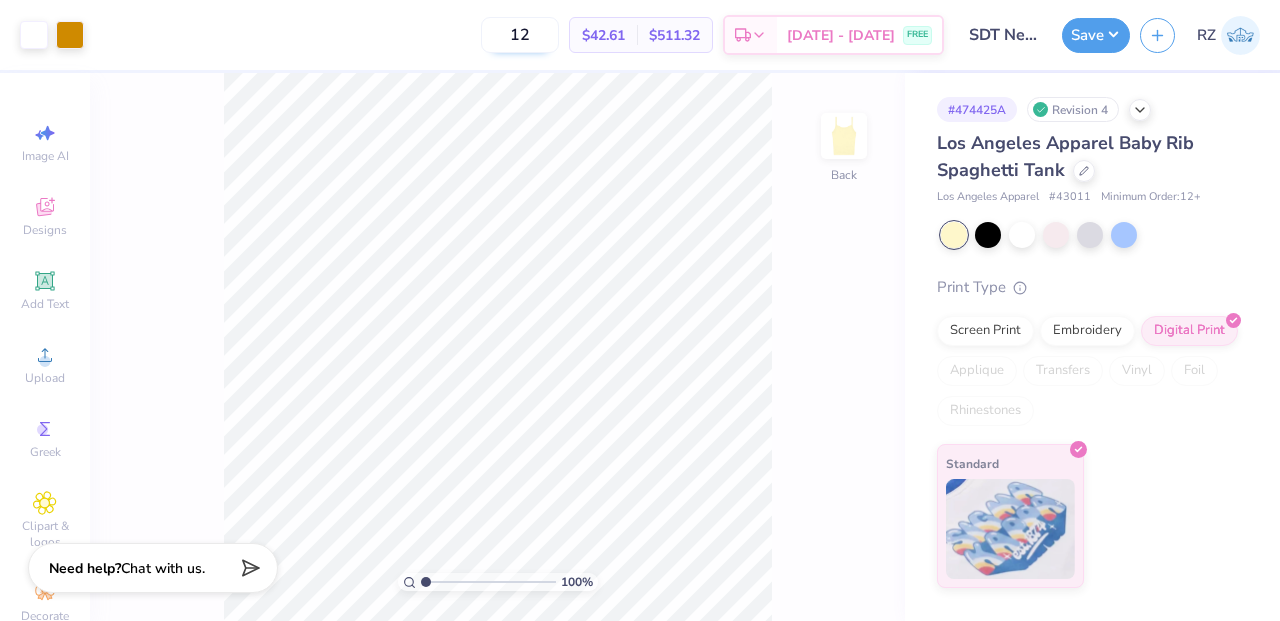click on "12" at bounding box center [520, 35] 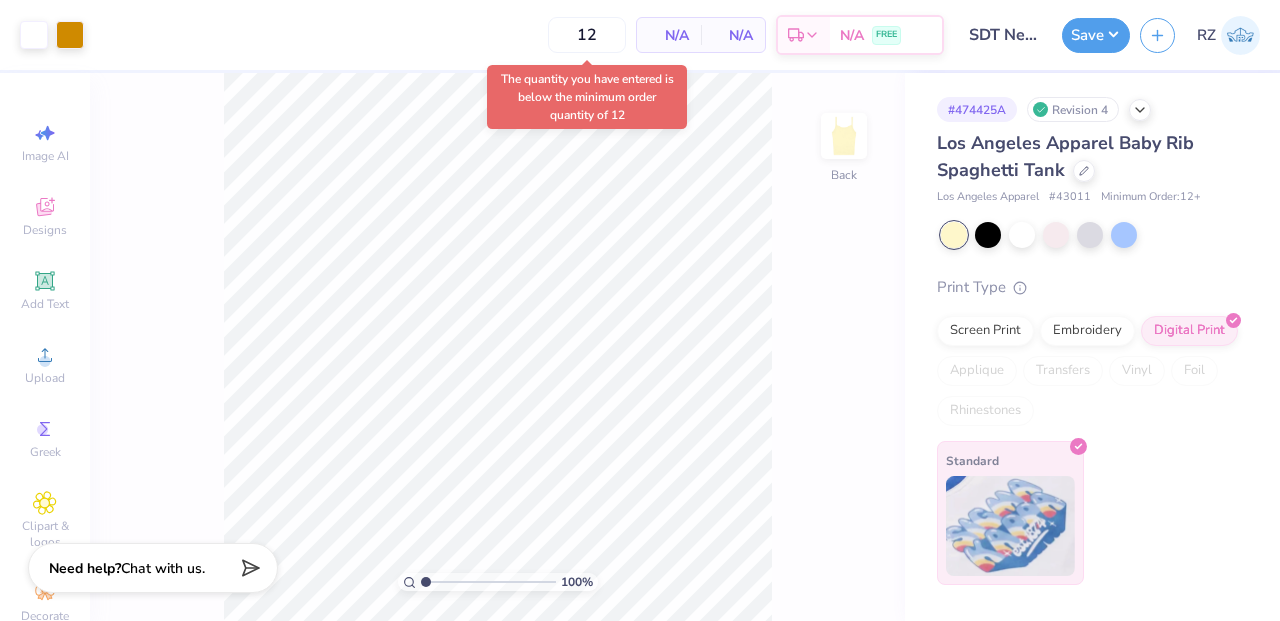 click at bounding box center (1010, 526) 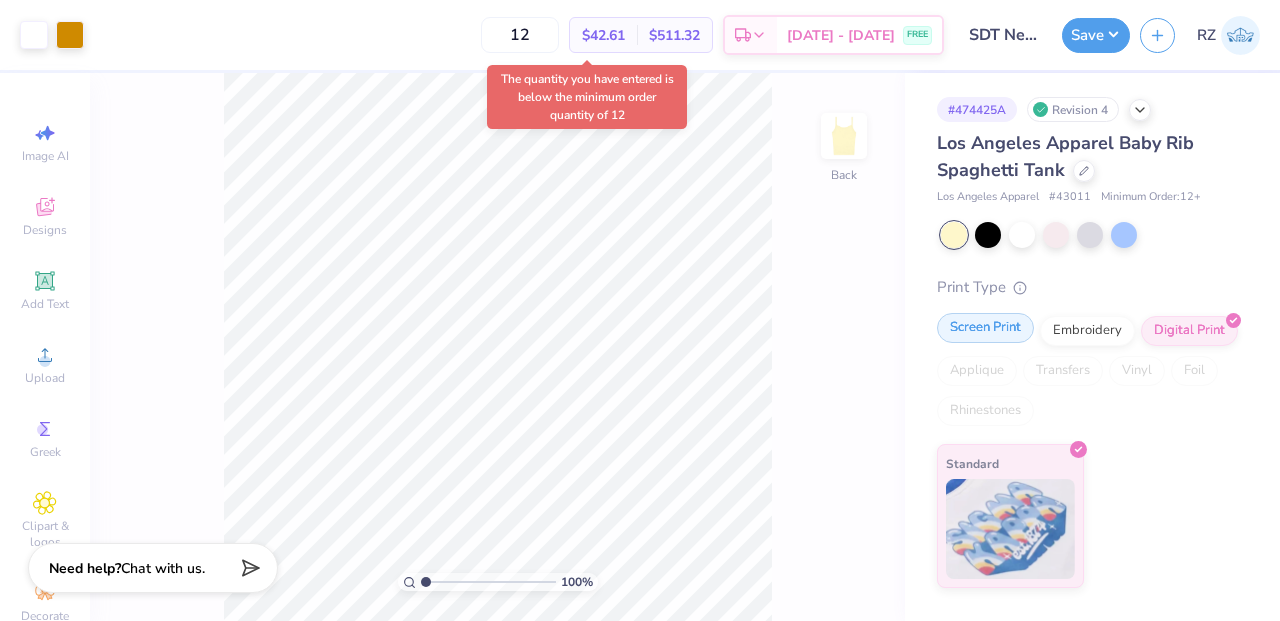 click on "Screen Print" at bounding box center (985, 328) 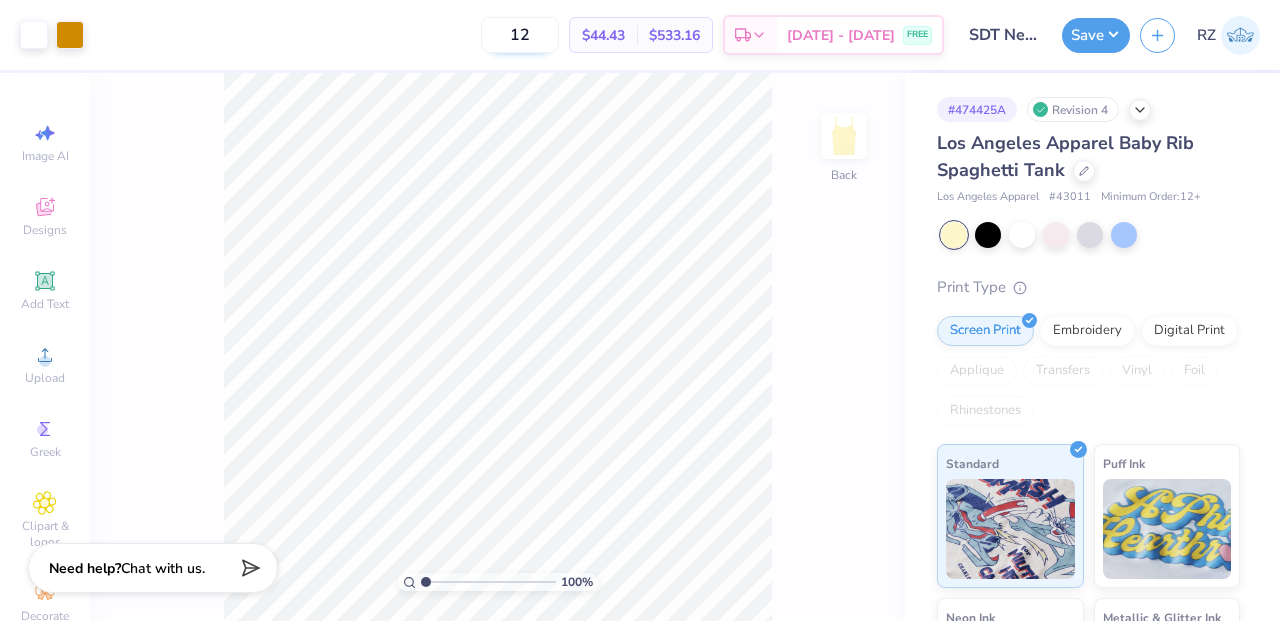 click on "12" at bounding box center (520, 35) 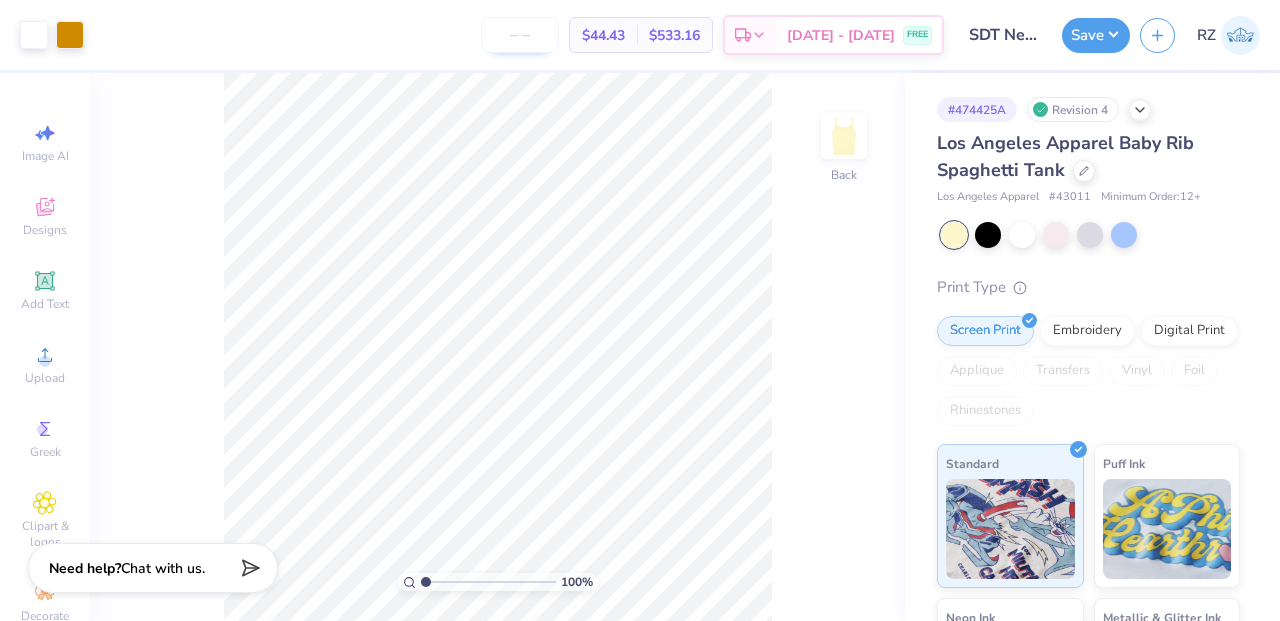 type on "5" 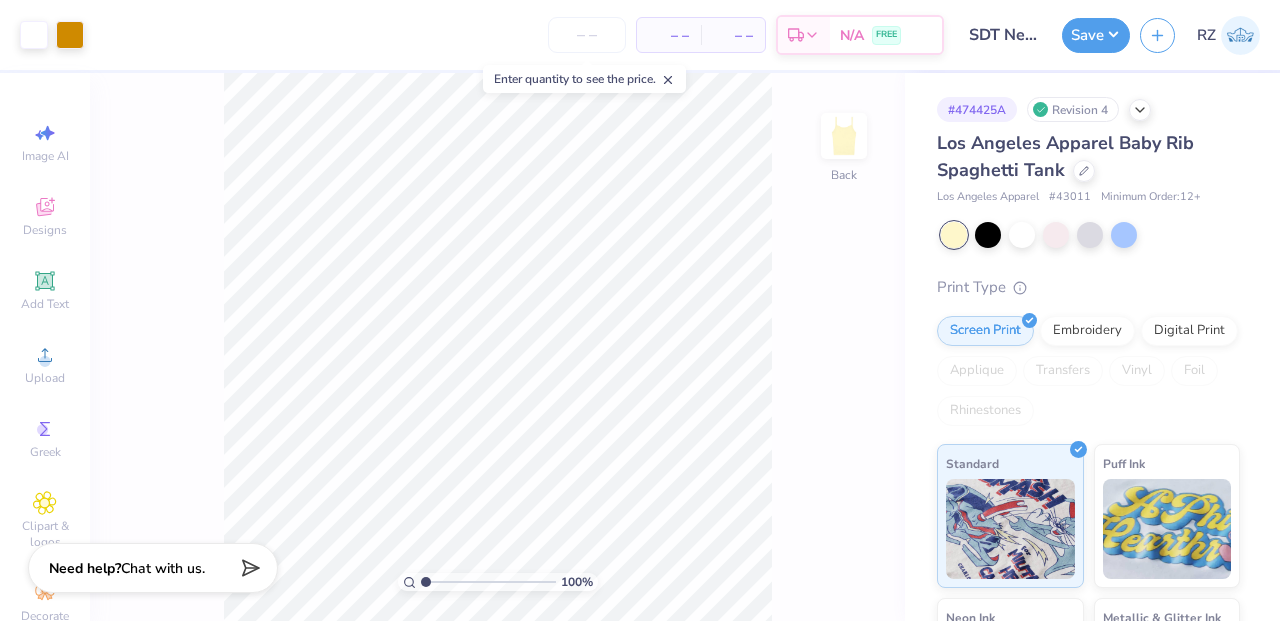 type 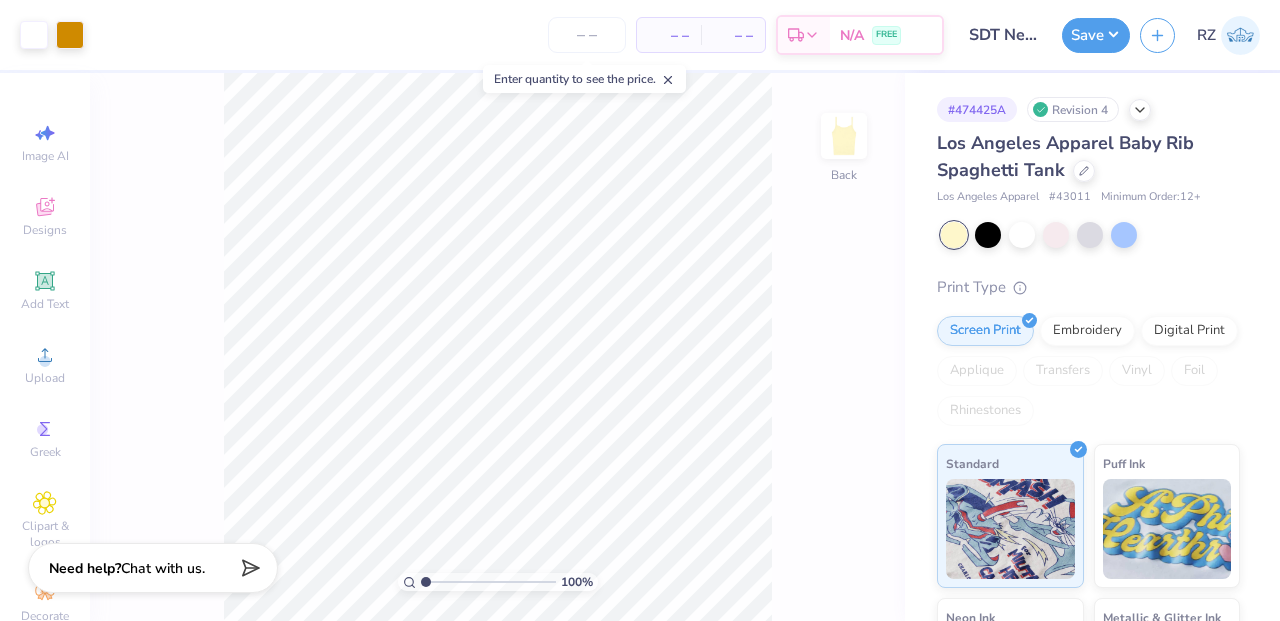 click 